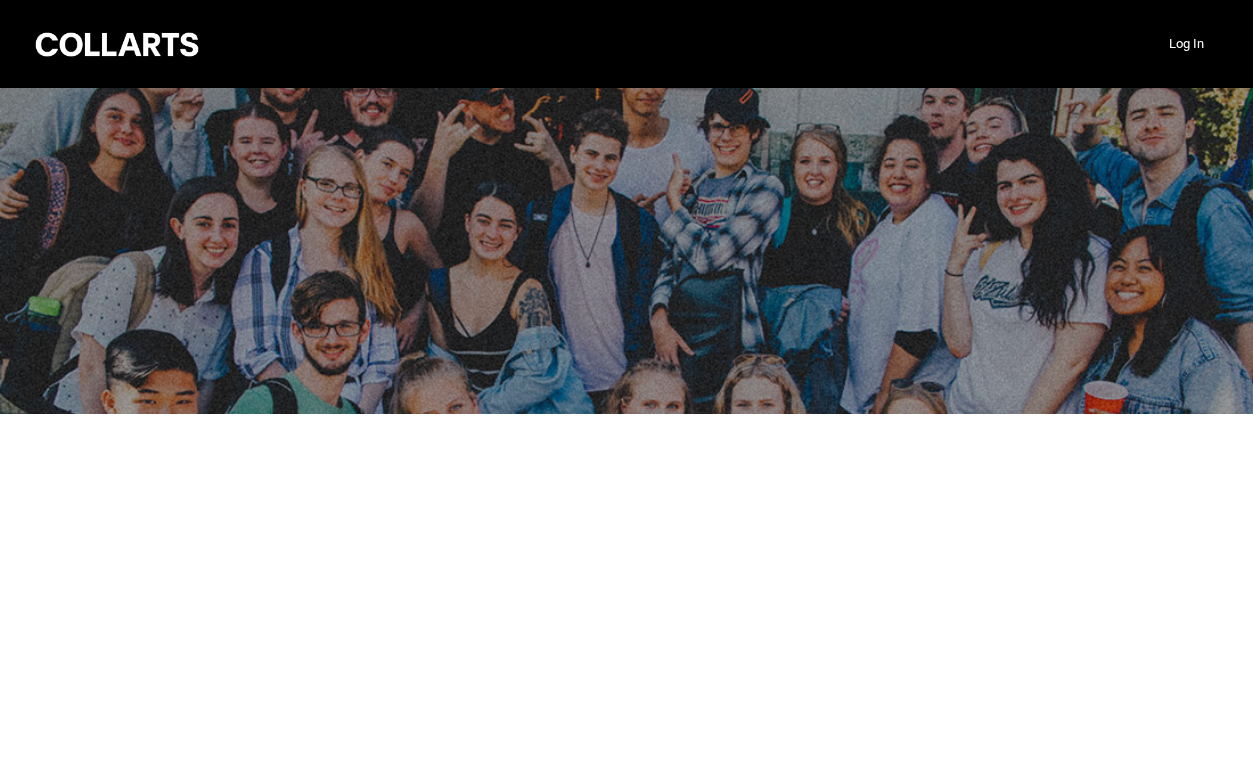 scroll, scrollTop: 0, scrollLeft: 0, axis: both 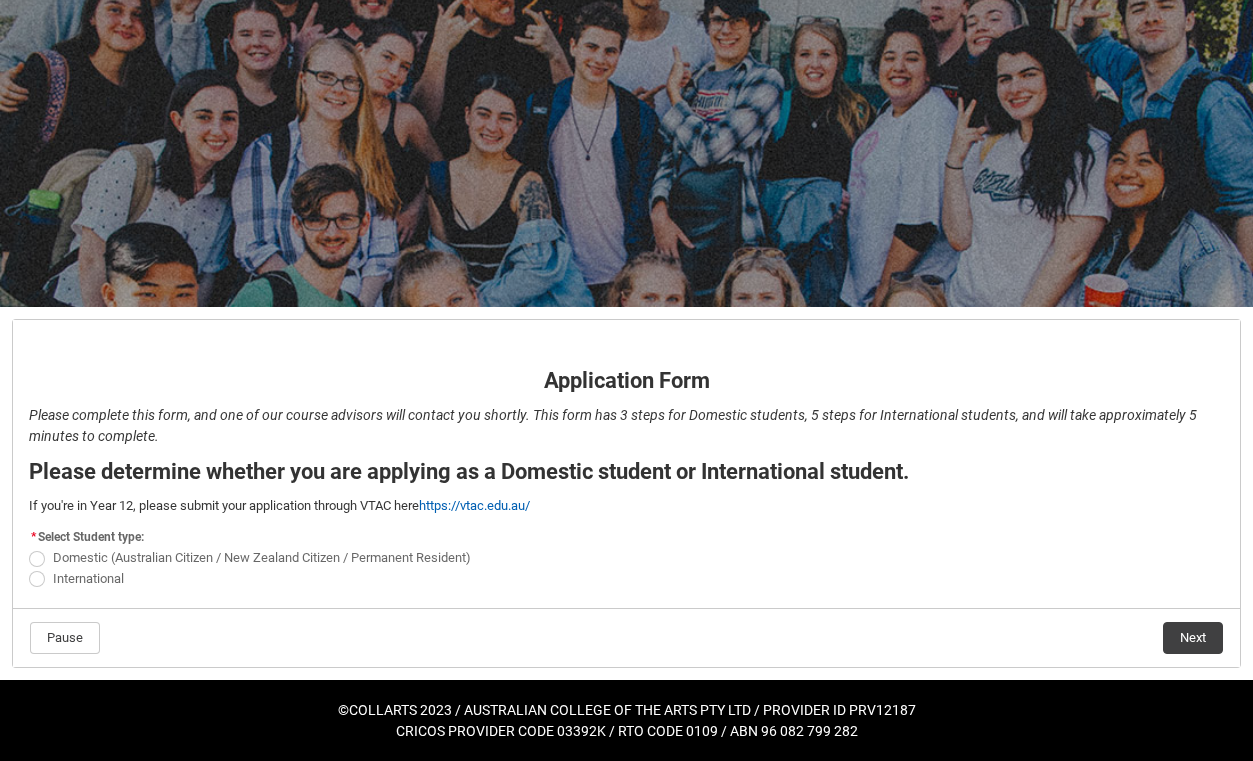 click on "Domestic (Australian Citizen / New Zealand Citizen / Permanent Resident)" at bounding box center [254, 557] 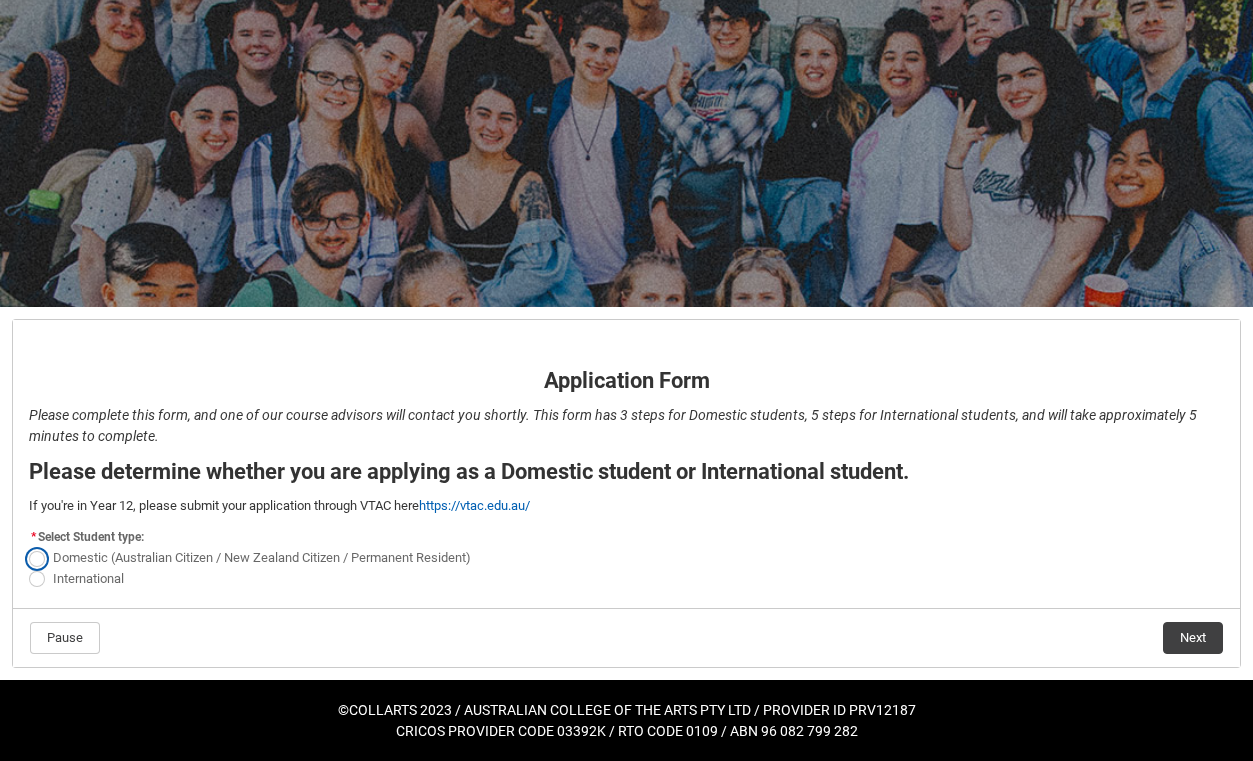 click on "Domestic (Australian Citizen / New Zealand Citizen / Permanent Resident)" at bounding box center (28, 547) 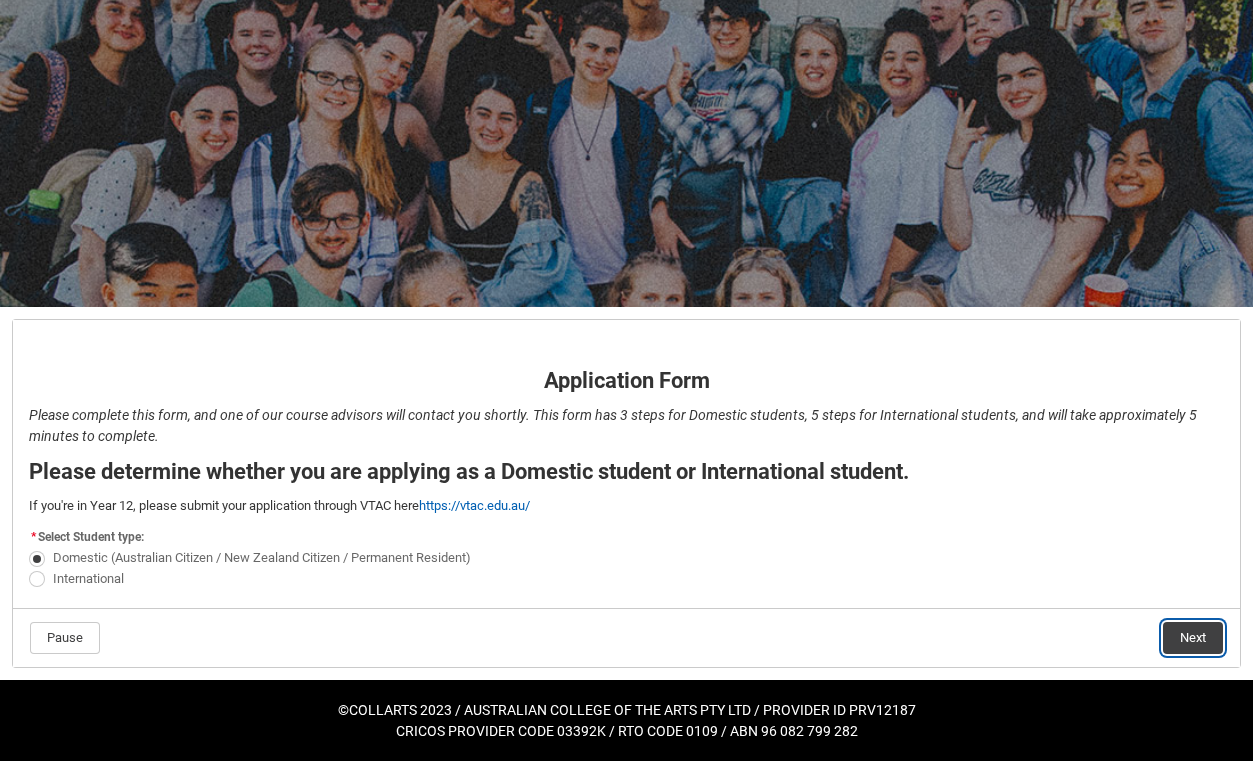 click on "Next" 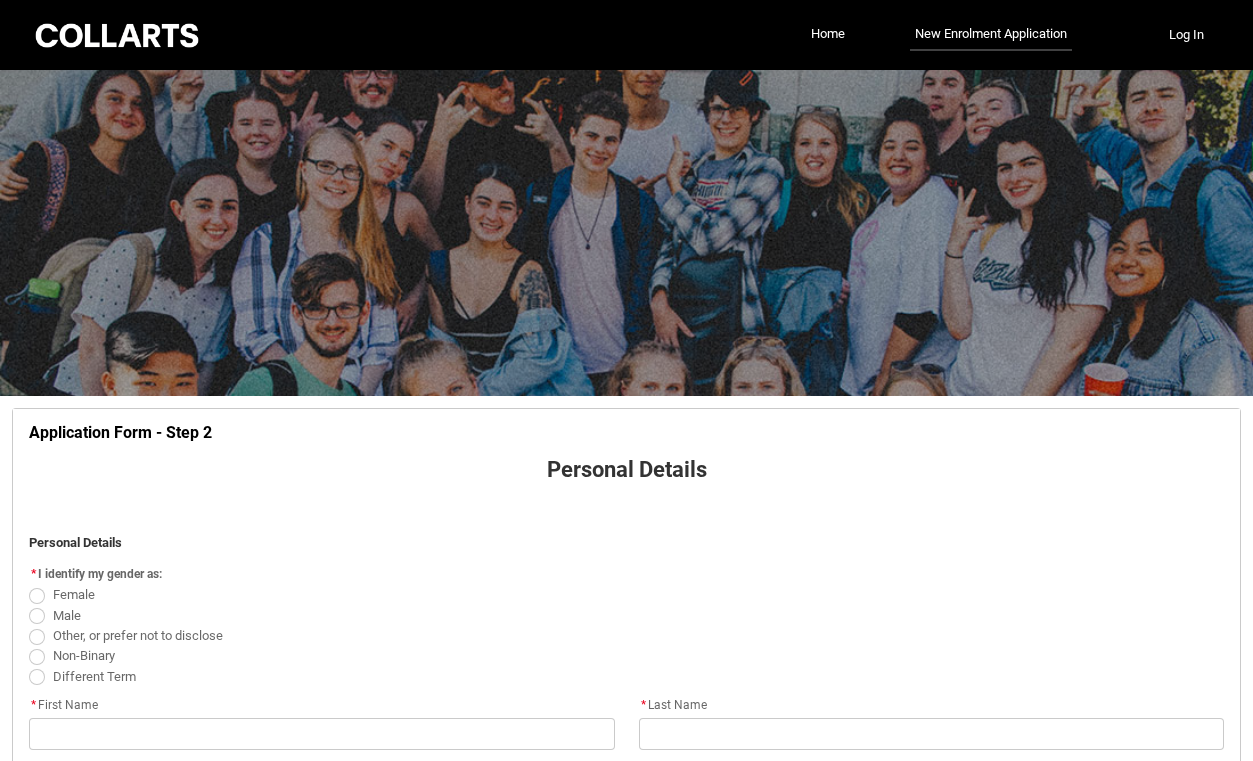 scroll, scrollTop: 209, scrollLeft: 0, axis: vertical 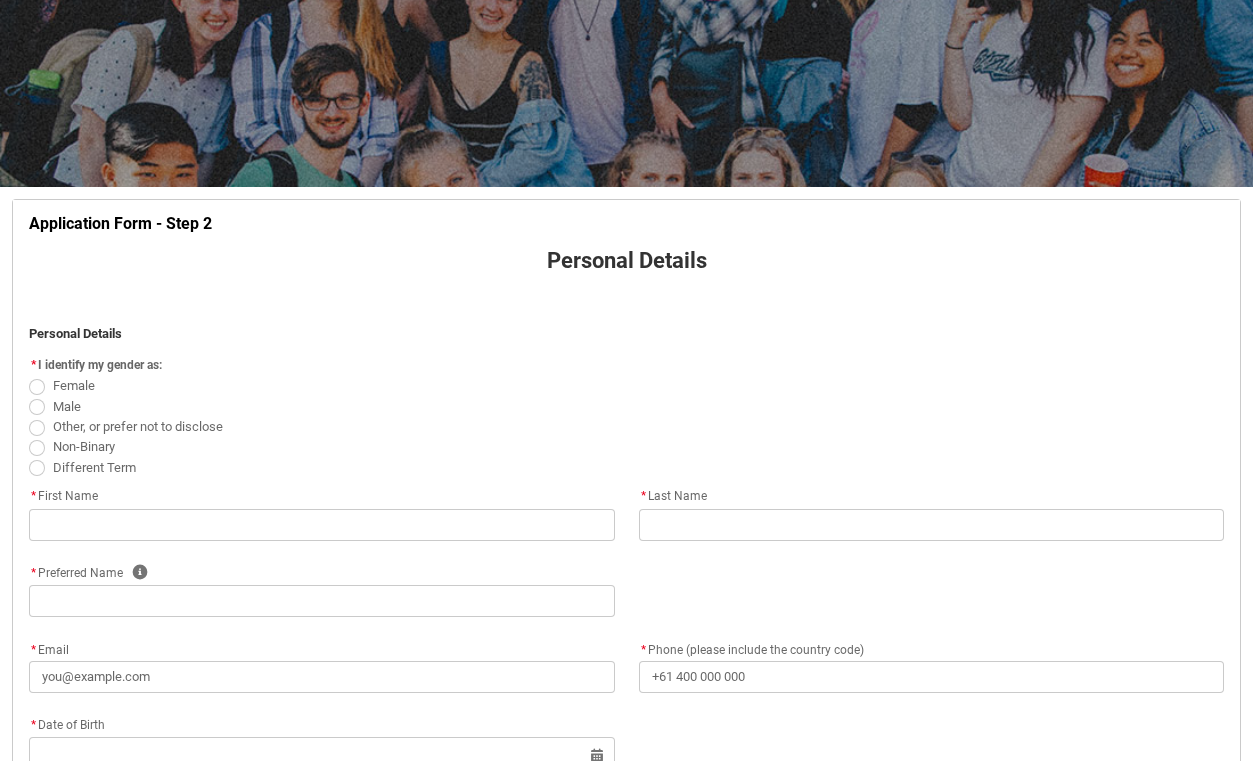 click on "Female" at bounding box center [74, 385] 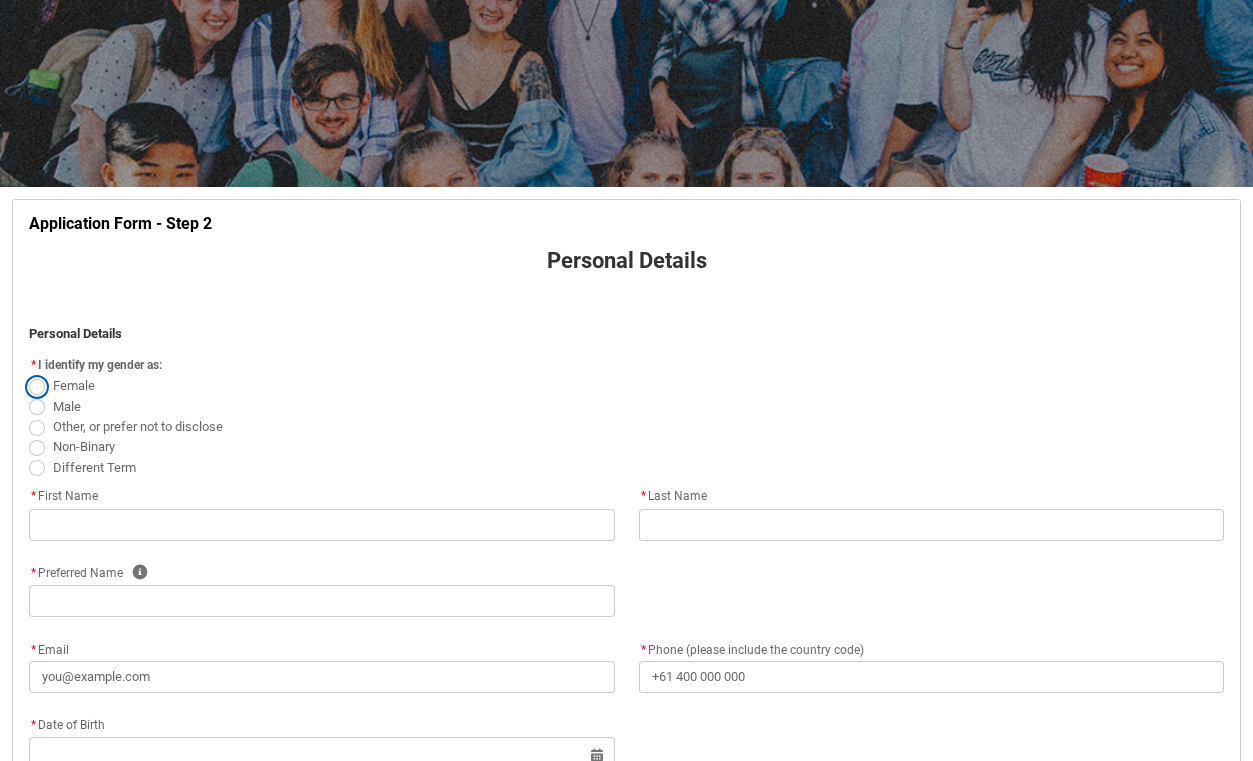 click on "Female" at bounding box center (28, 375) 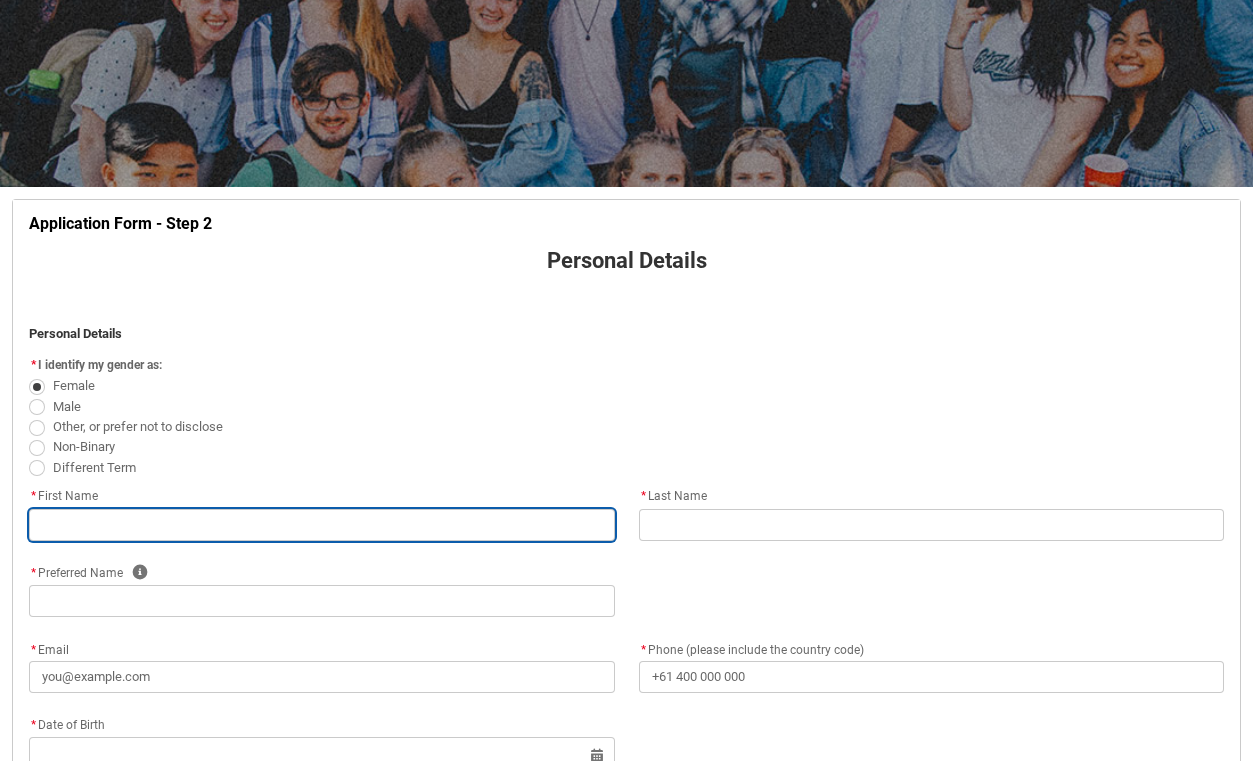 click at bounding box center [322, 525] 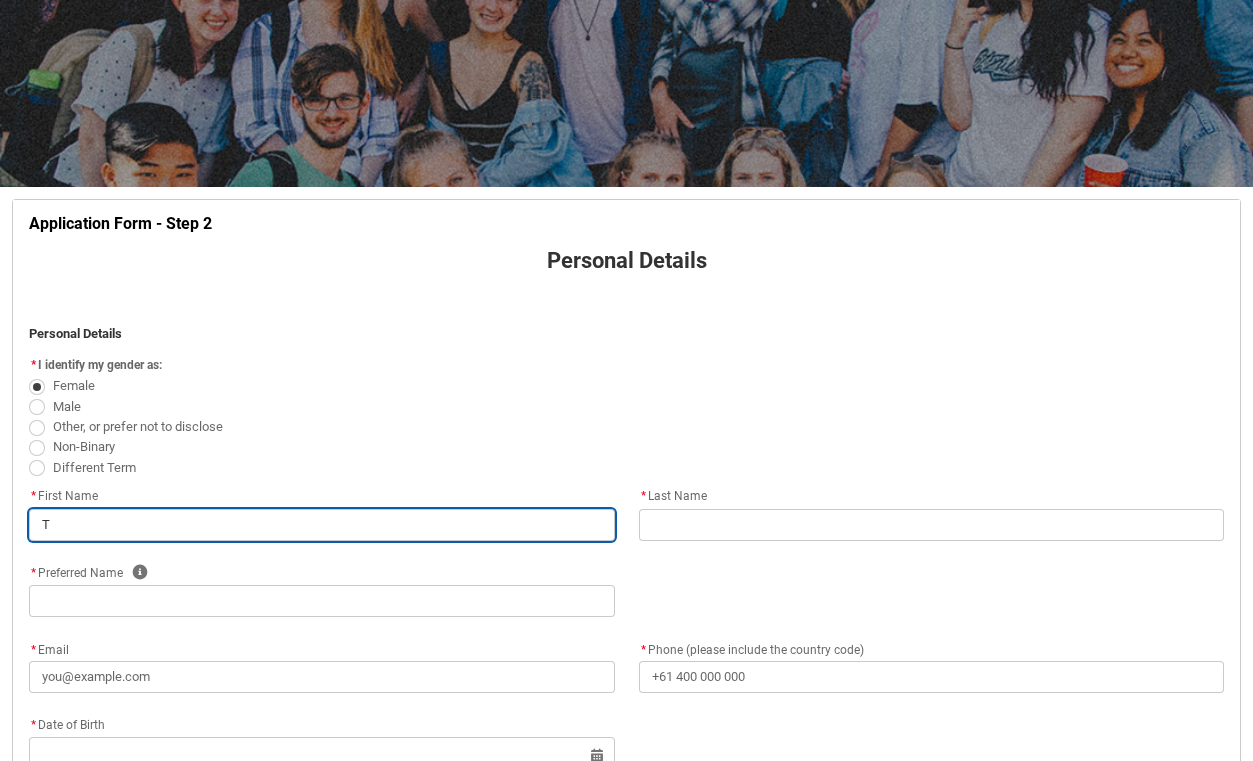 type on "[LAST_NAME_PART]" 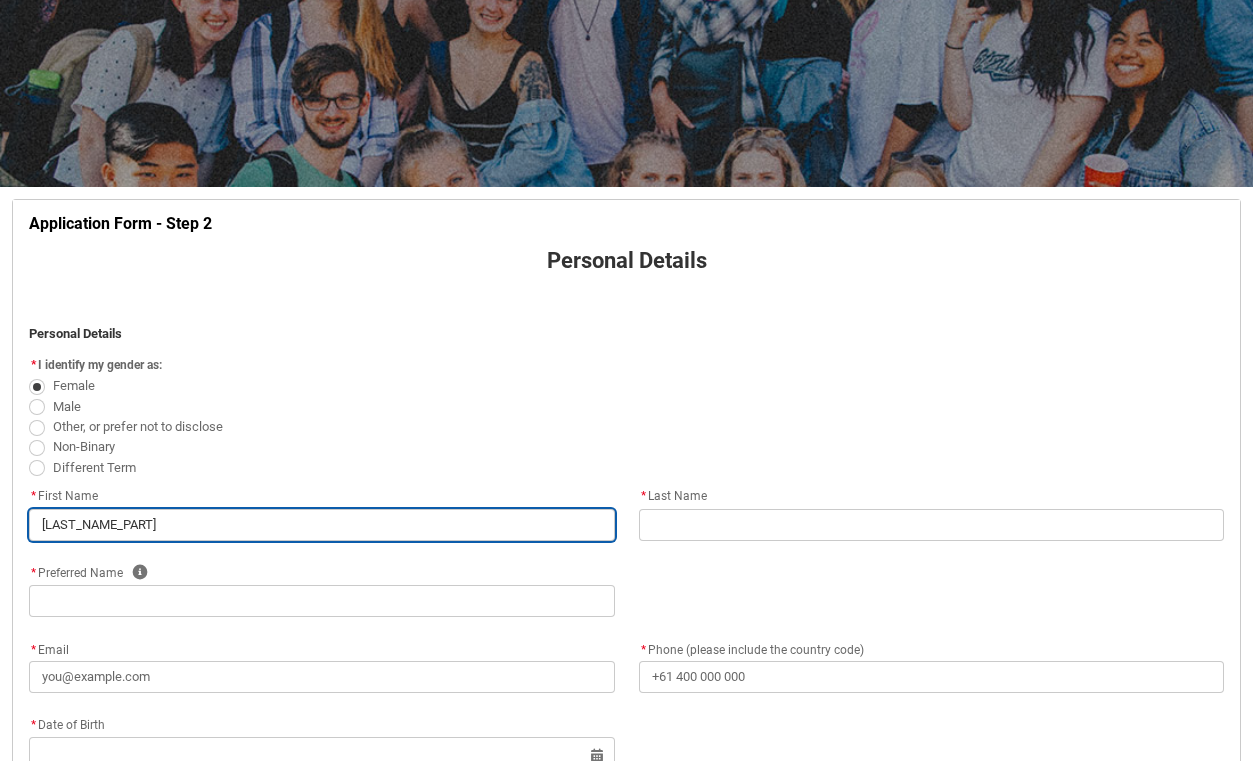 type on "The" 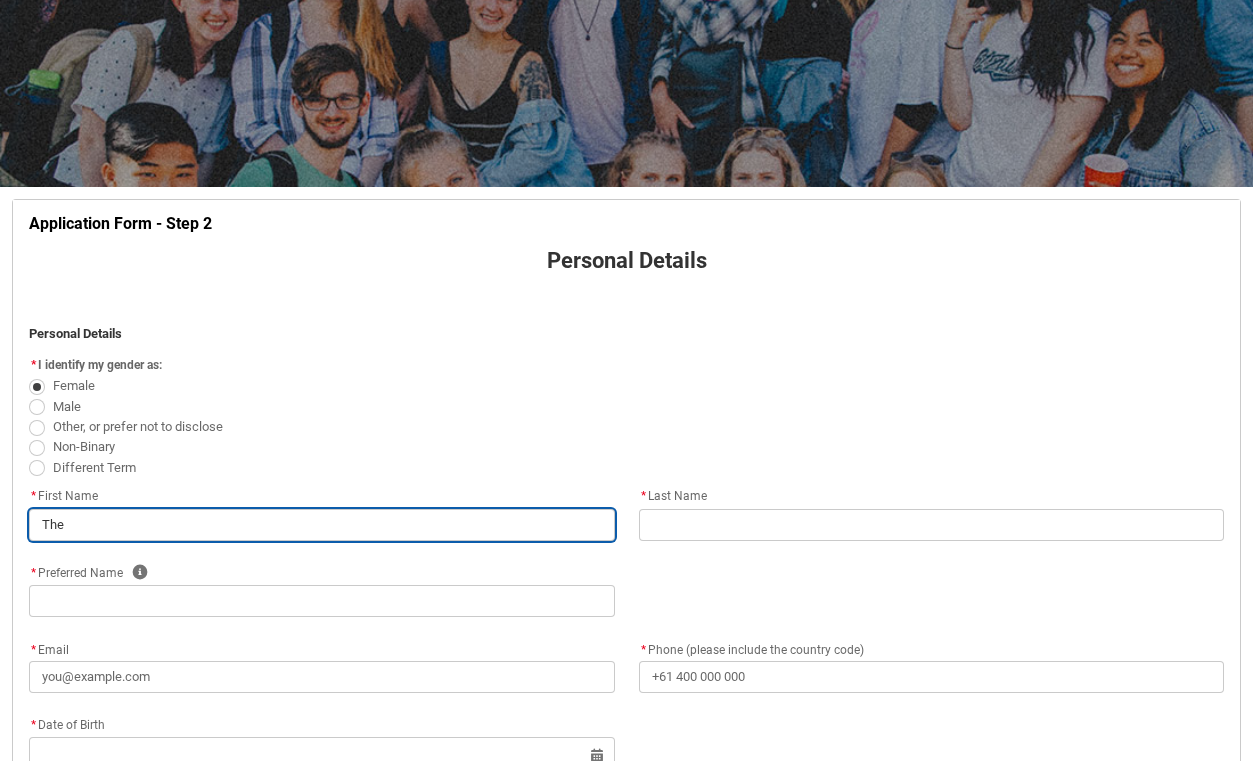 type on "[LAST_NAME_PART]" 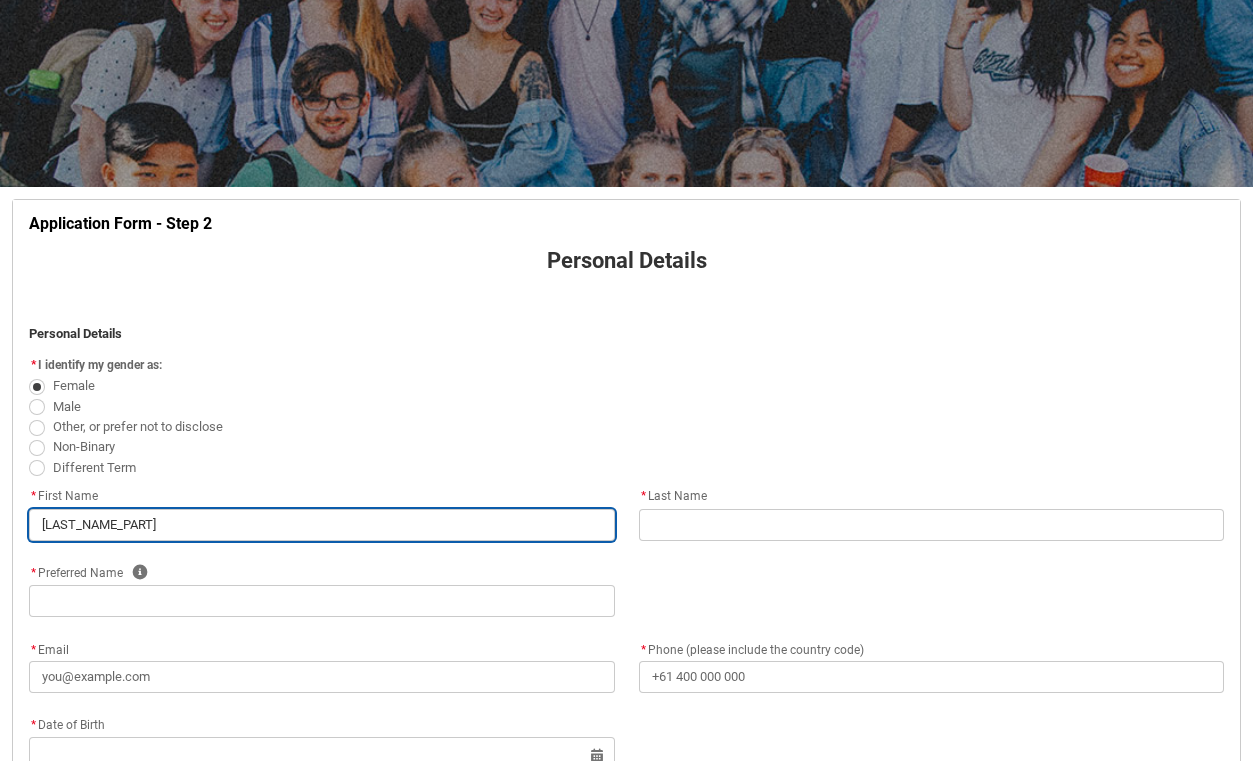 type on "[LAST_NAME_PART]" 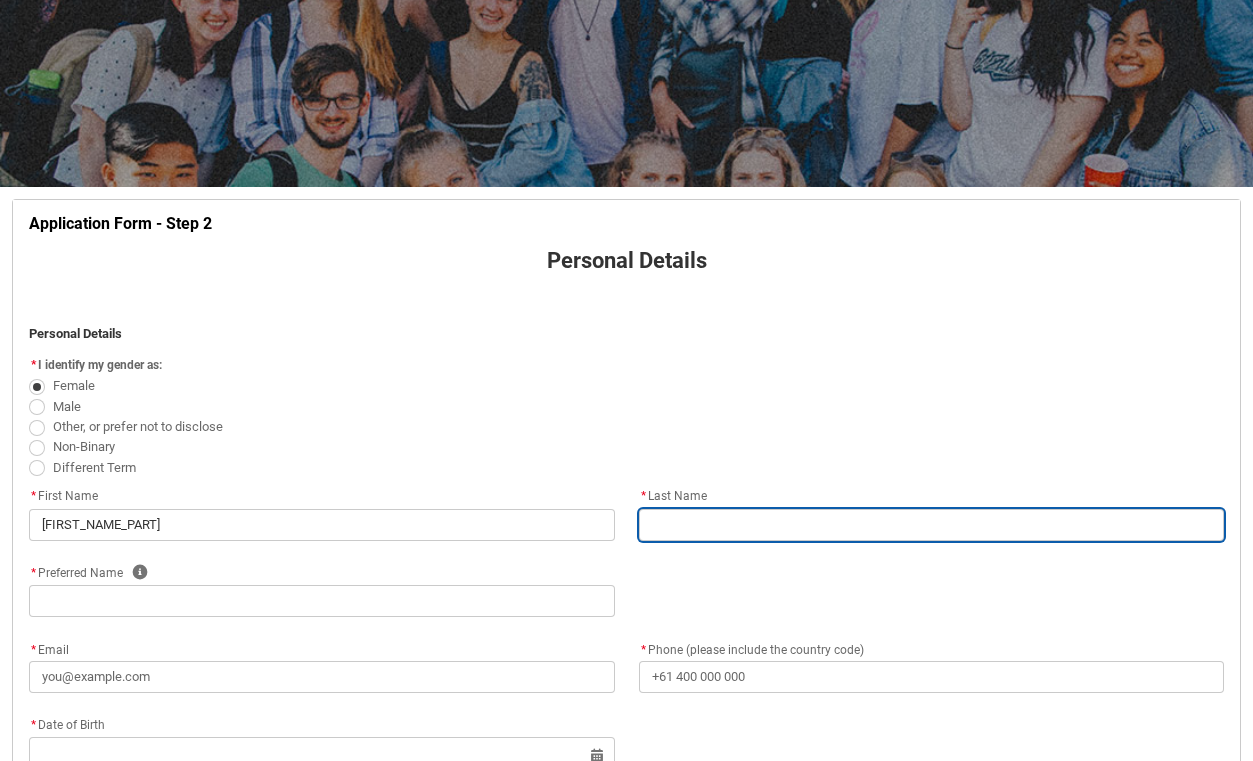 type on "B" 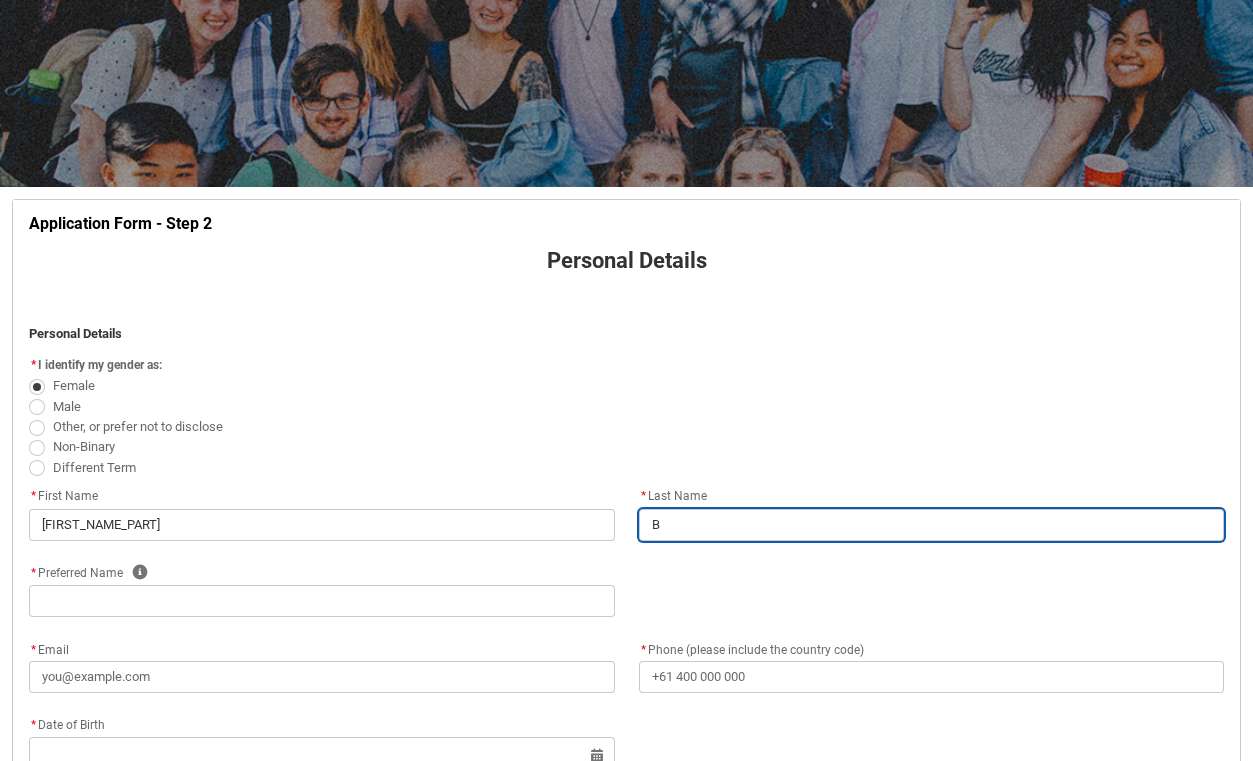 type on "[CITY_PART]" 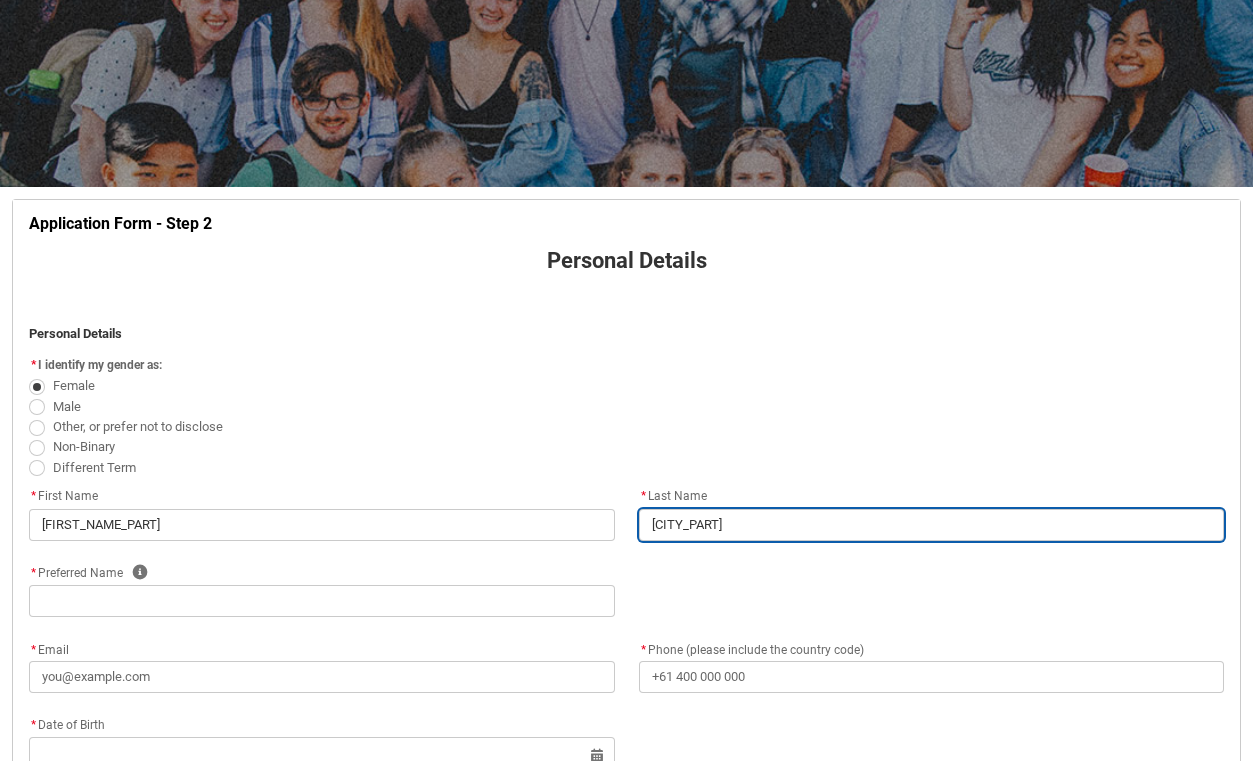 type on "[LAST_PART]" 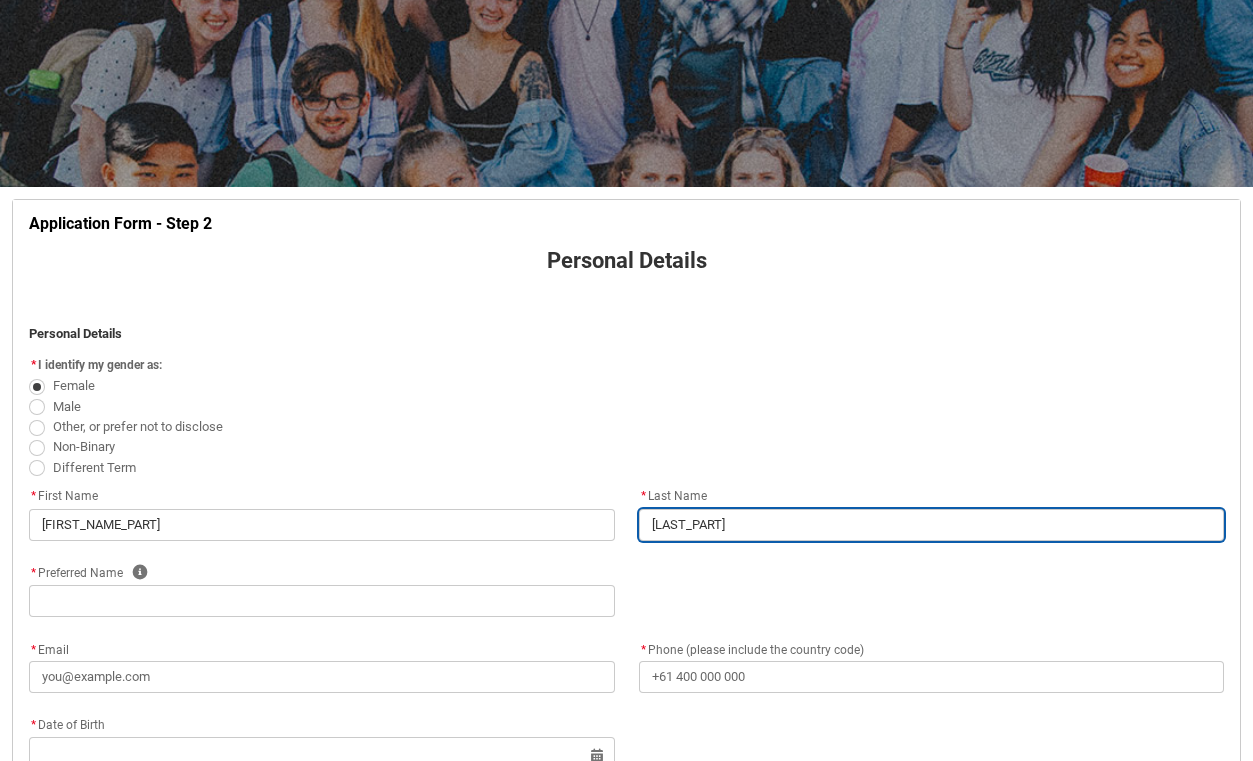 type on "[LAST]" 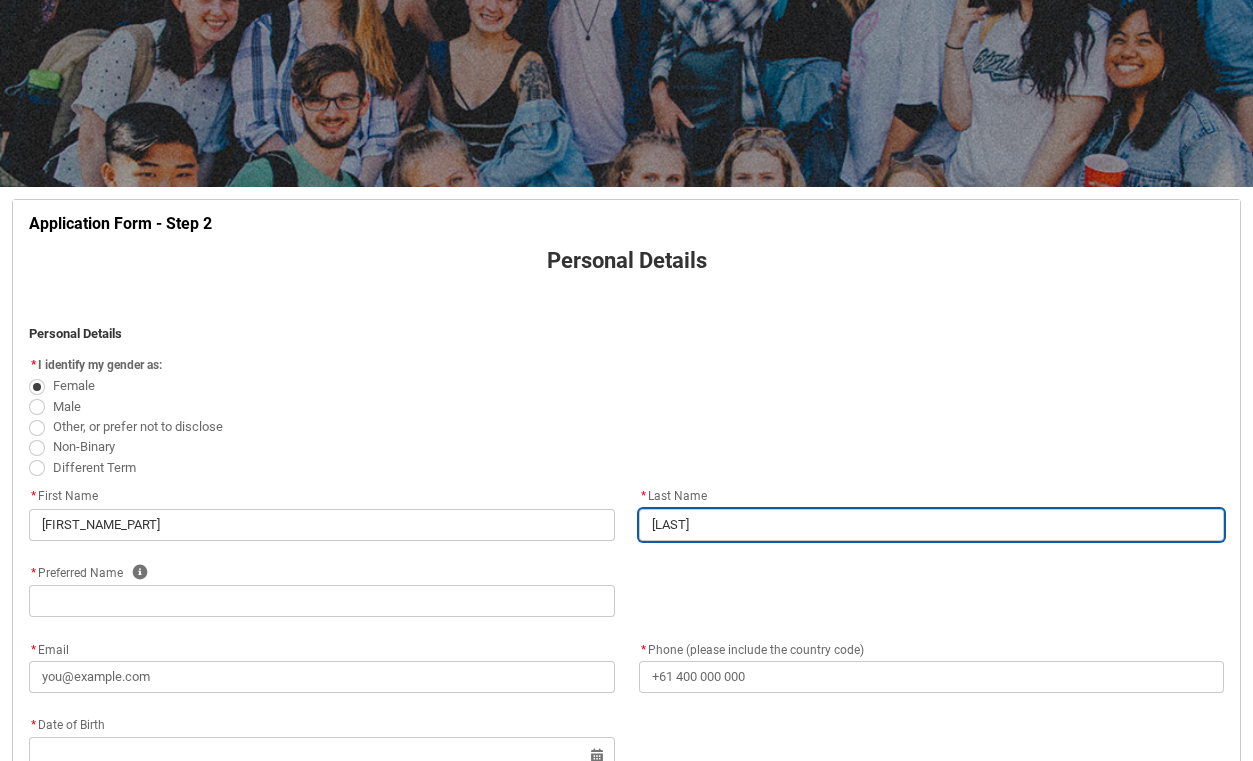 type on "[LAST_NAME_PART]" 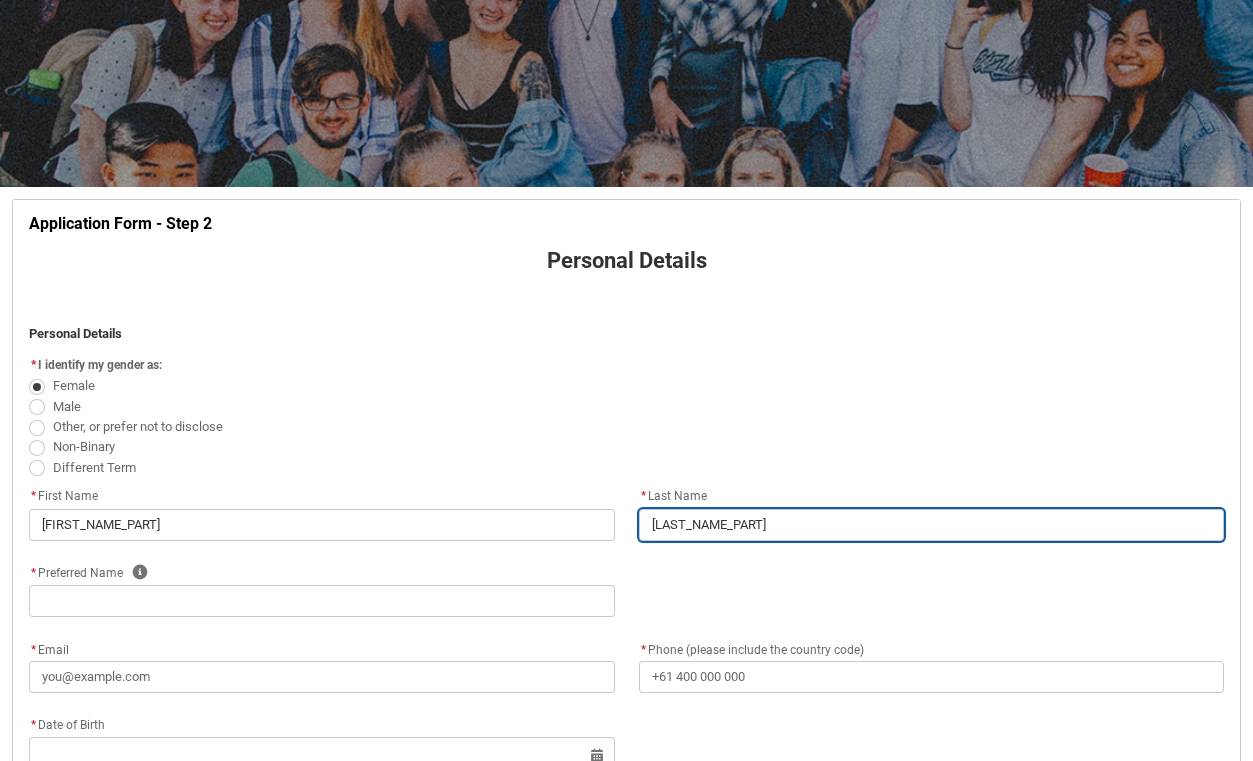 type on "[LAST_NAME]" 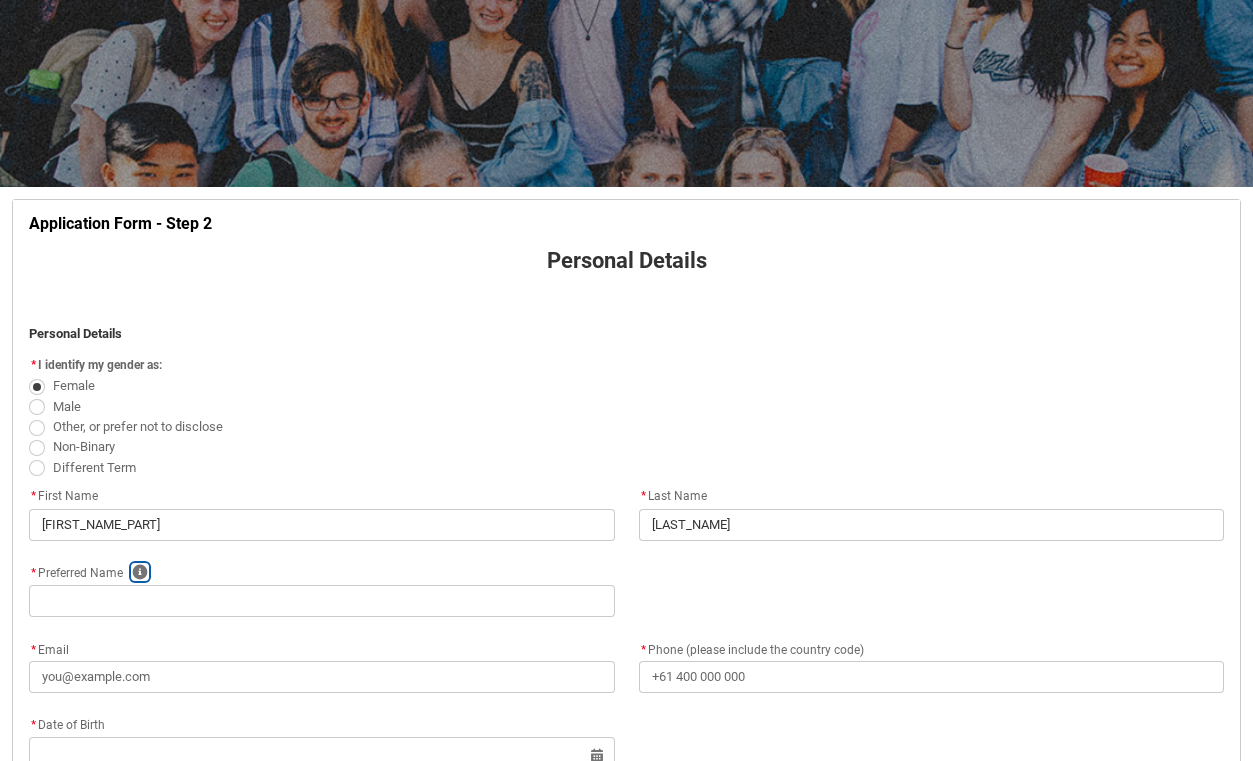 type 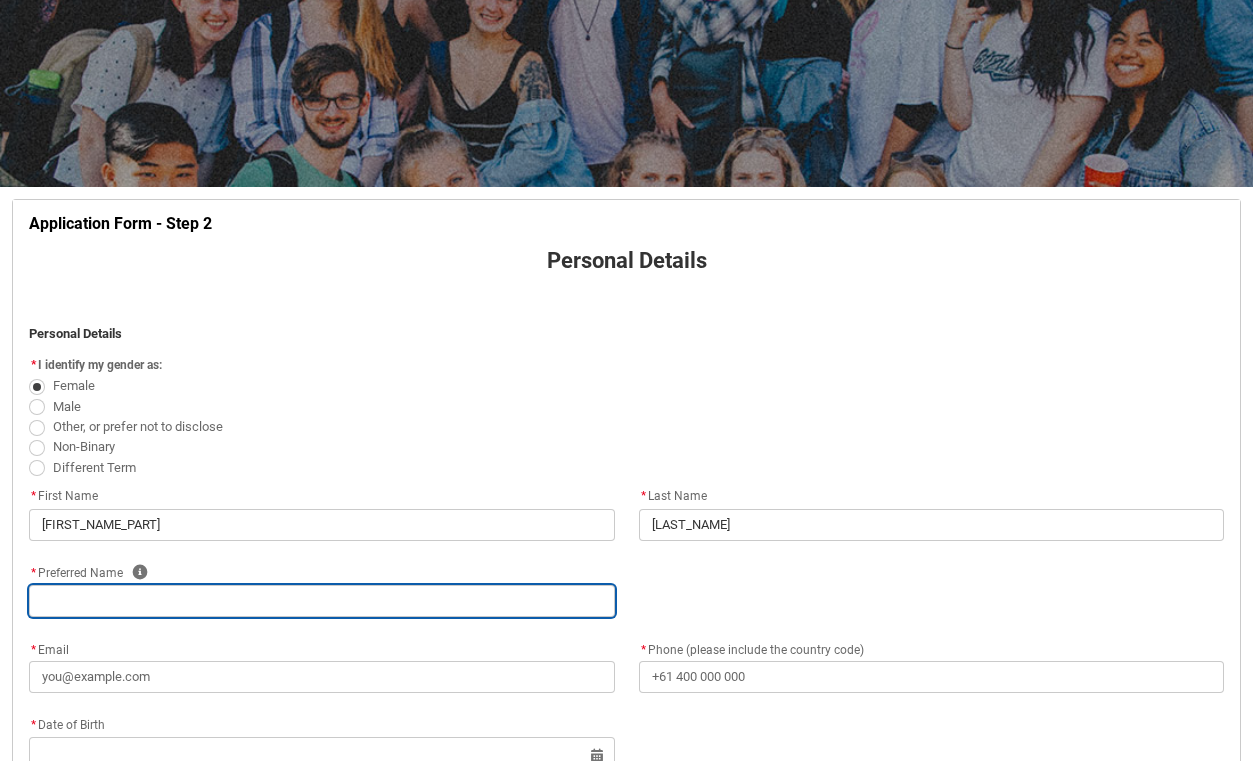 type on "T" 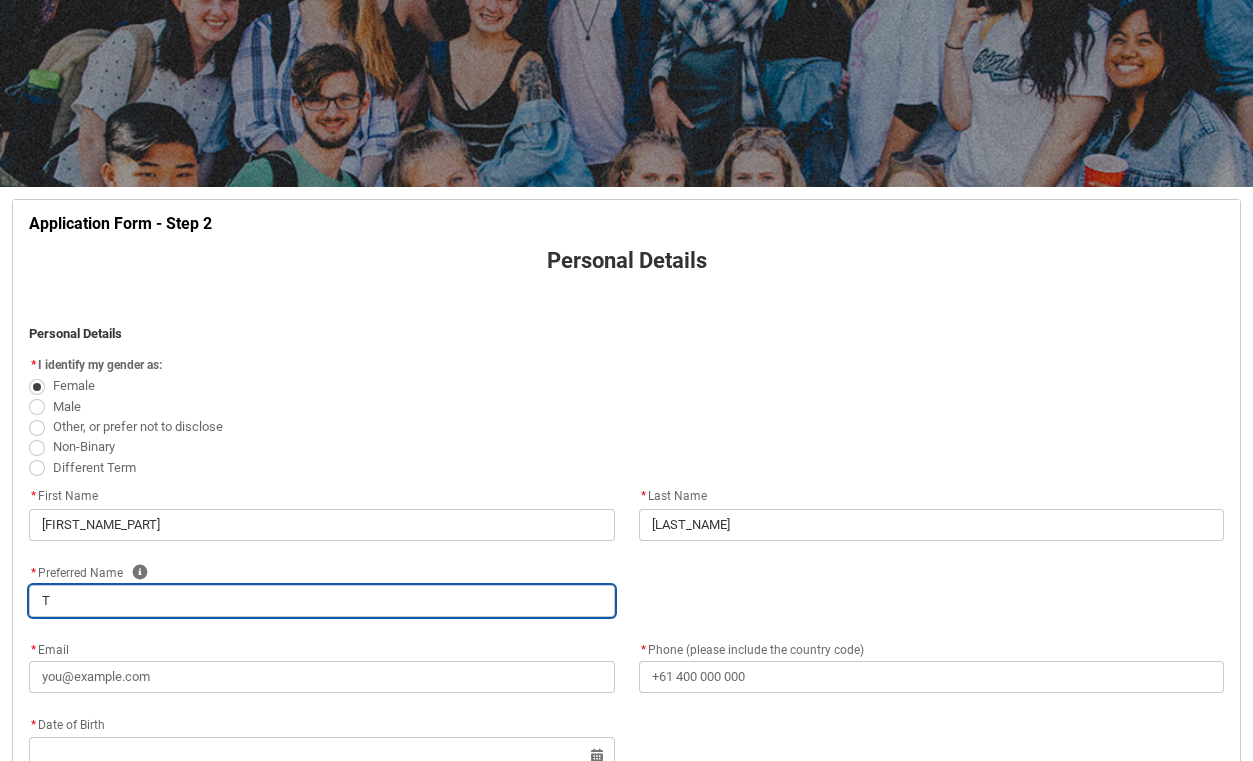 type on "[LAST_NAME_PART]" 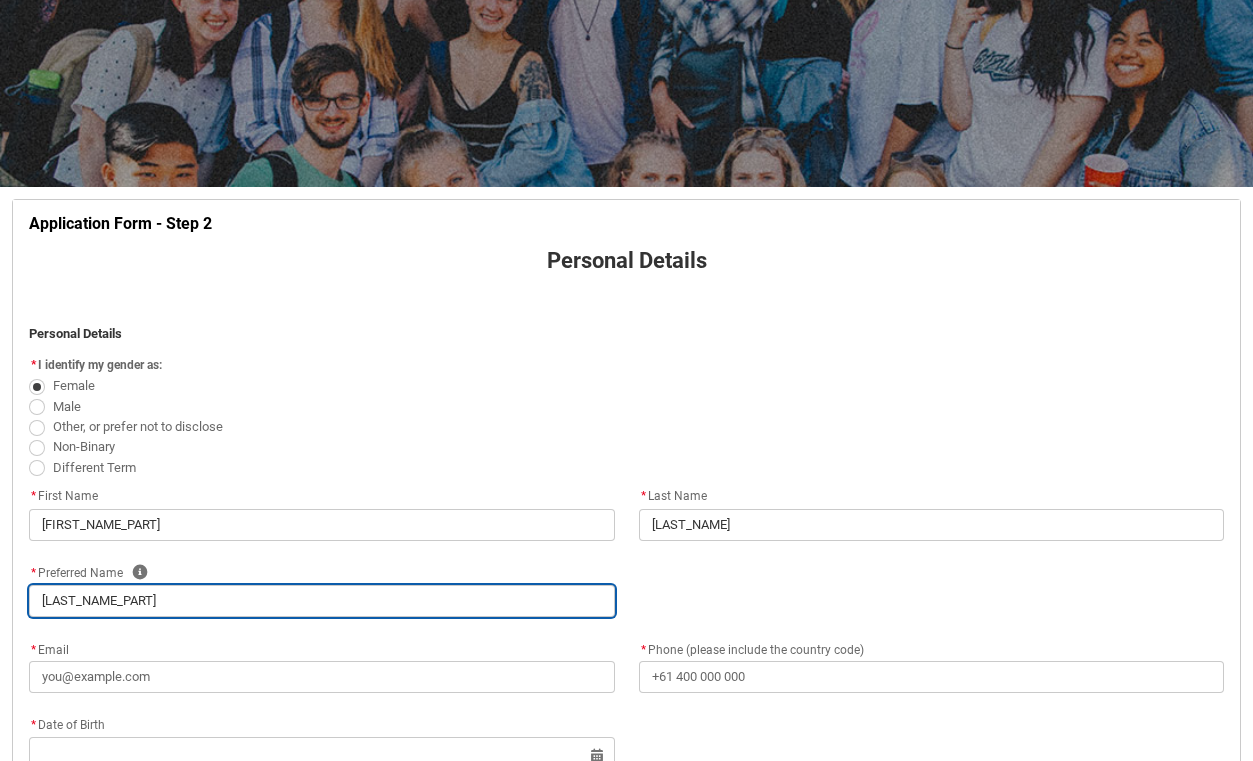 type on "The" 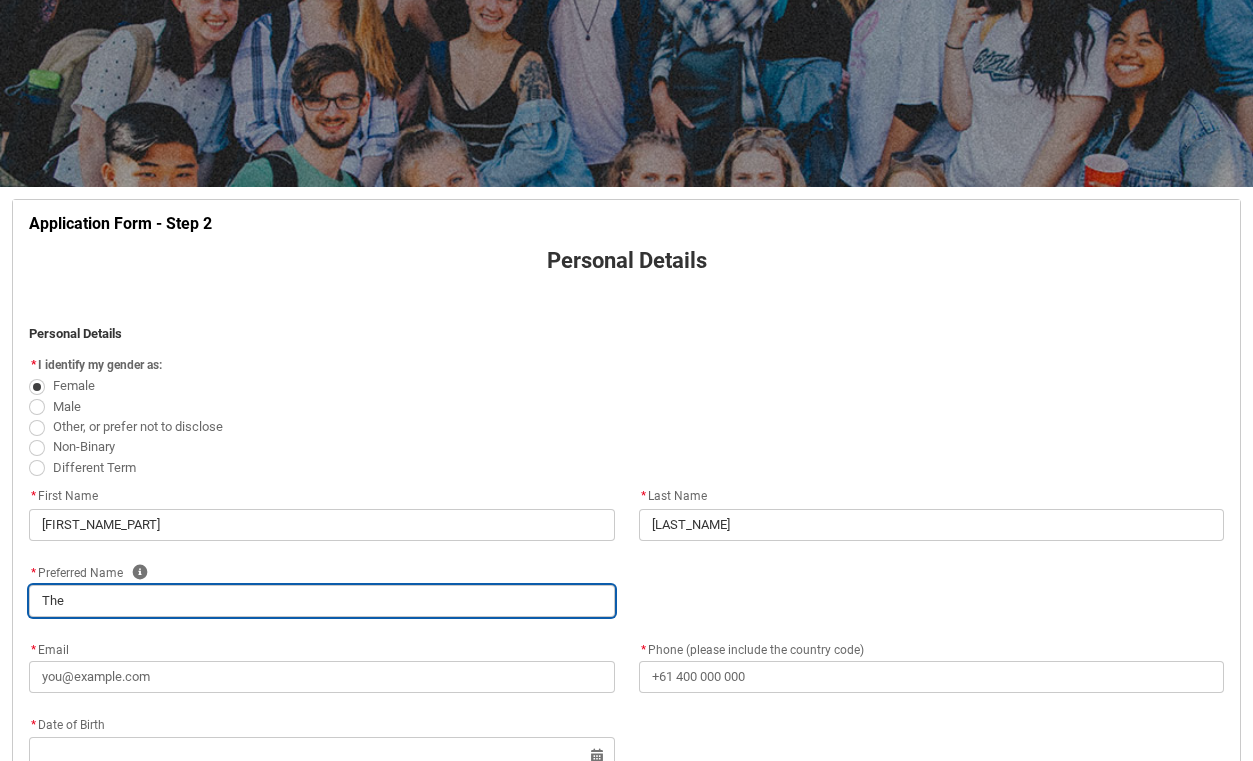 type on "[LAST_NAME_PART]" 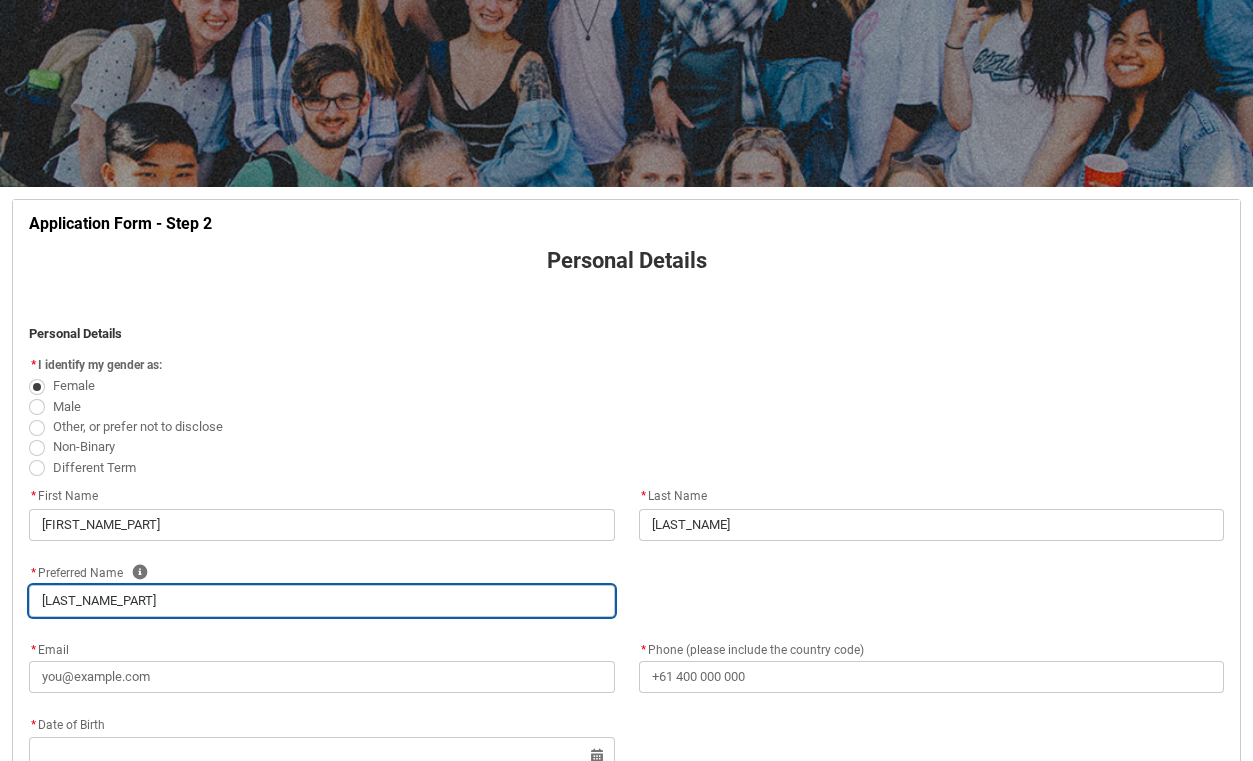 type on "[LAST_NAME_PART]" 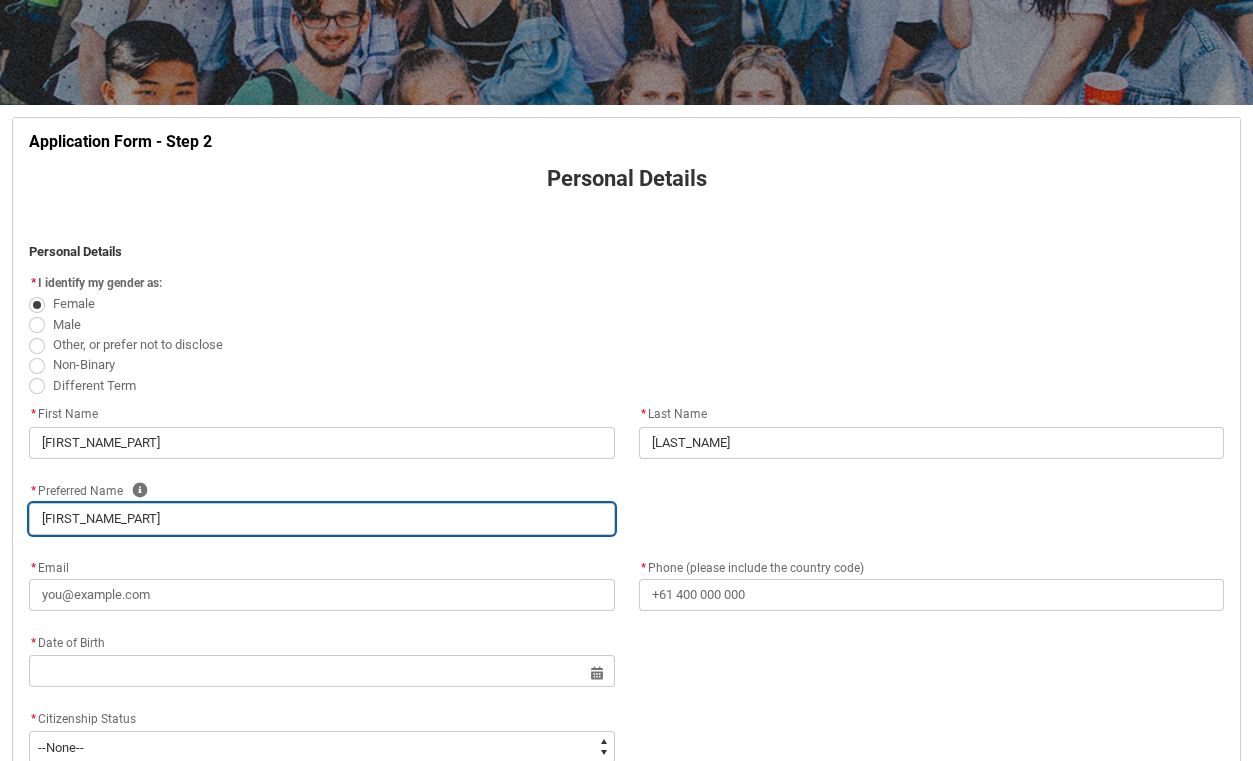 scroll, scrollTop: 302, scrollLeft: 0, axis: vertical 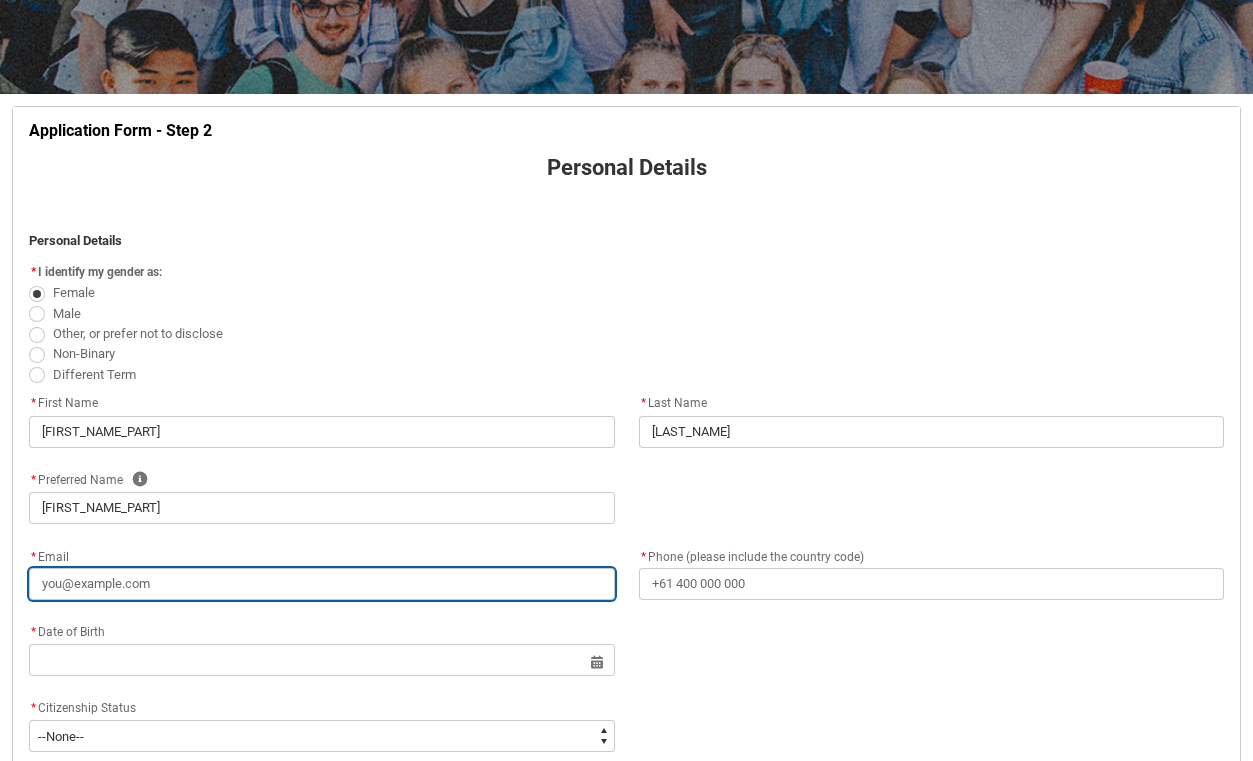 click on "* Email" at bounding box center [322, 584] 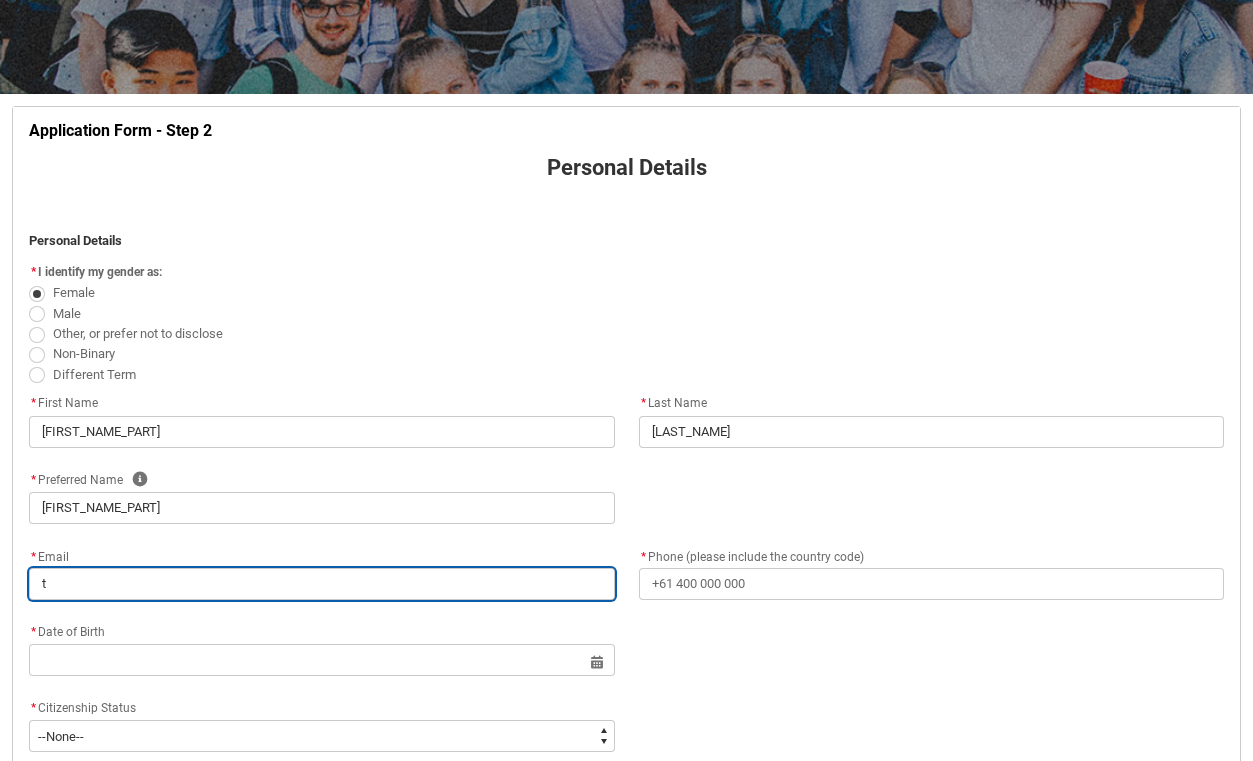 type on "[EMAIL_PART]" 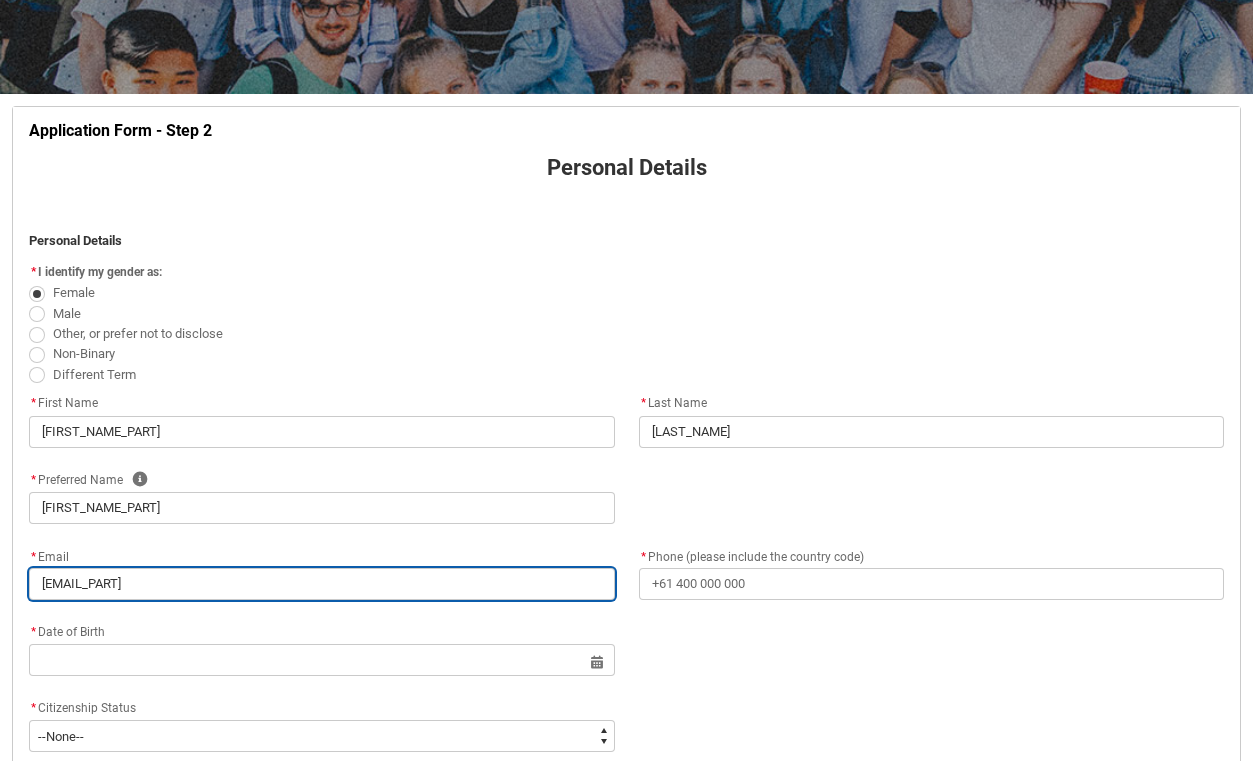 type on "[EMAIL_PART]" 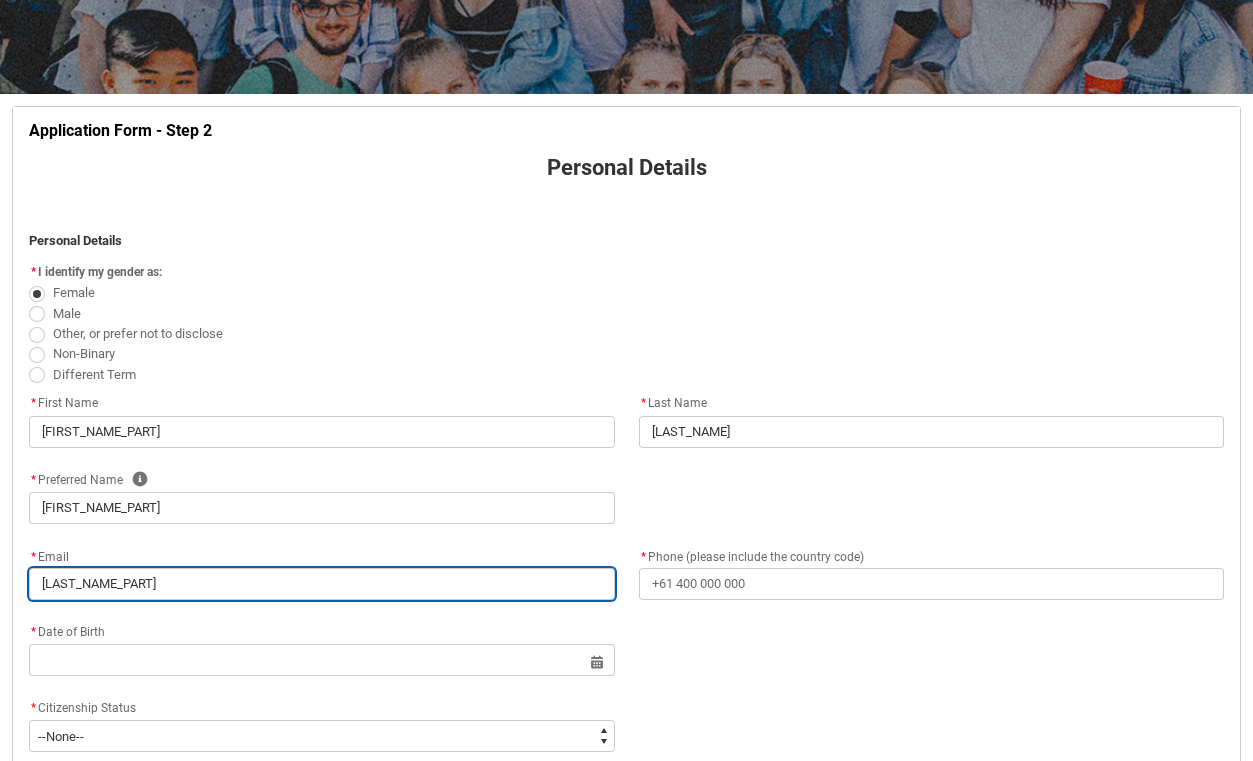 type on "[CITY_PART]" 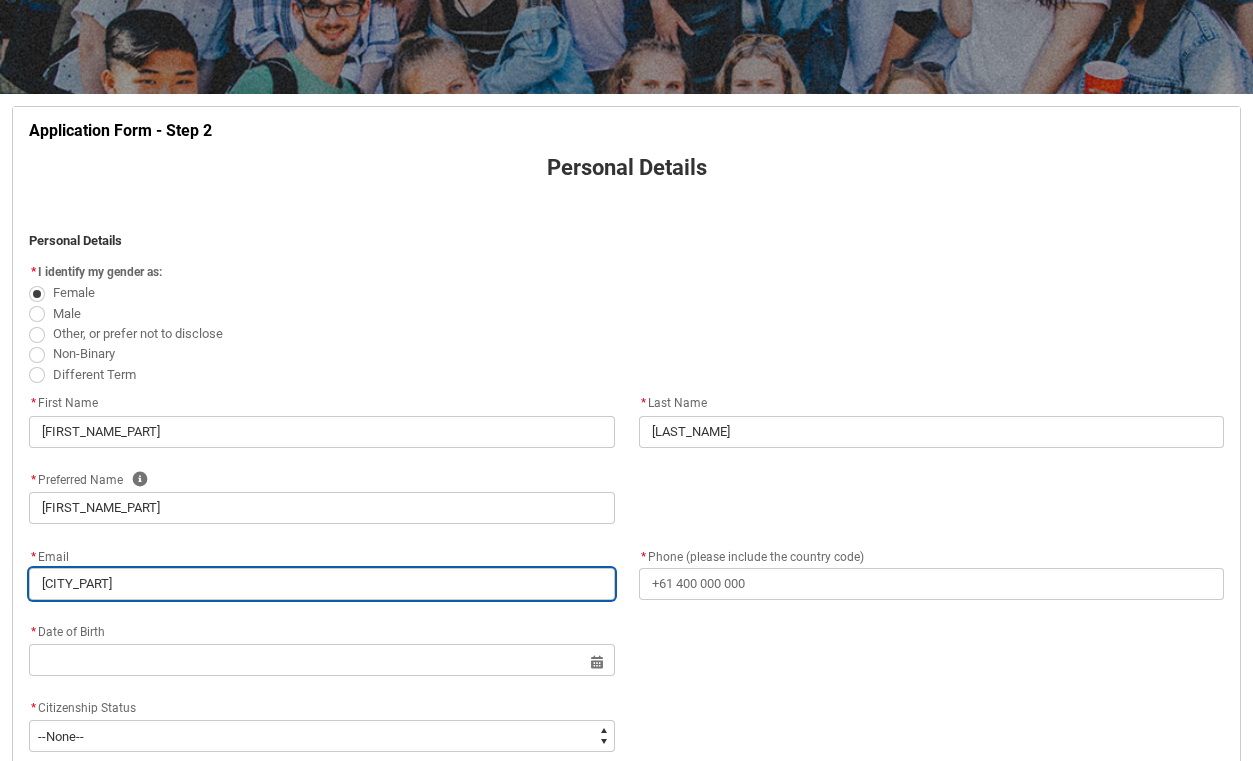 type on "[EMAIL_PART]" 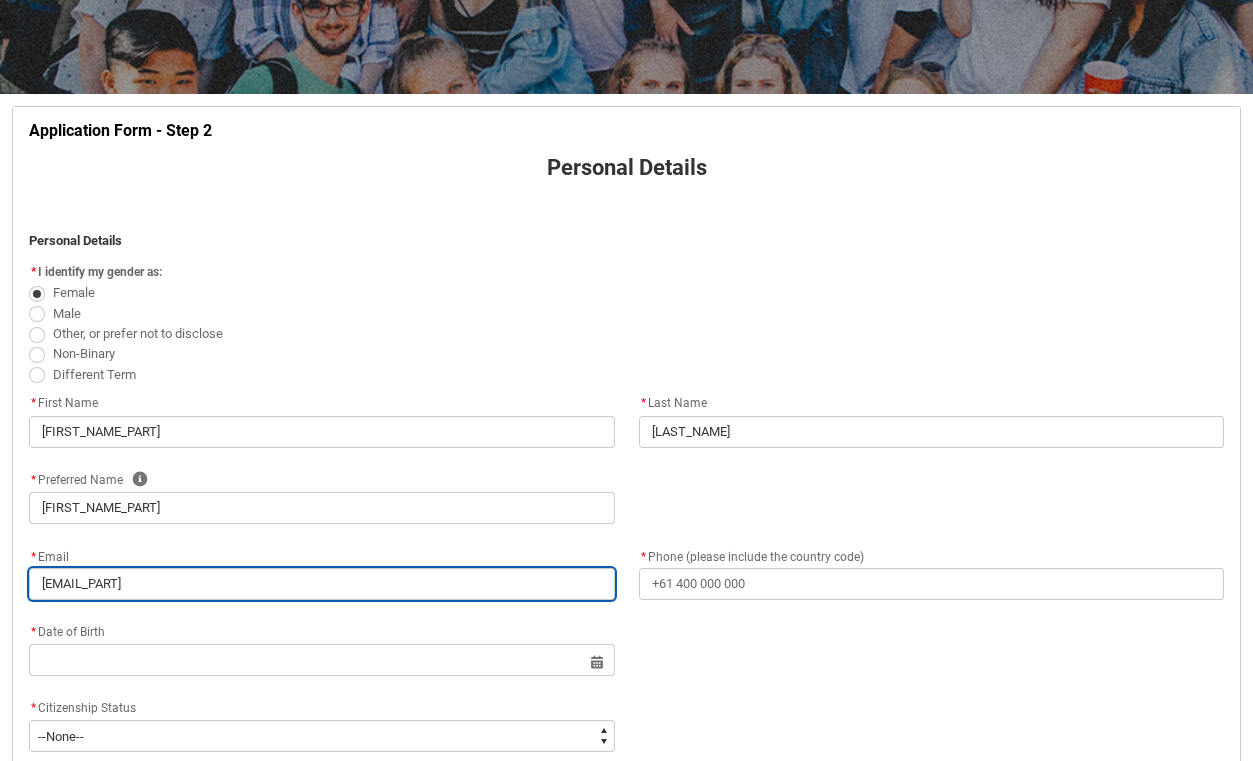 type on "[EMAIL_PART]" 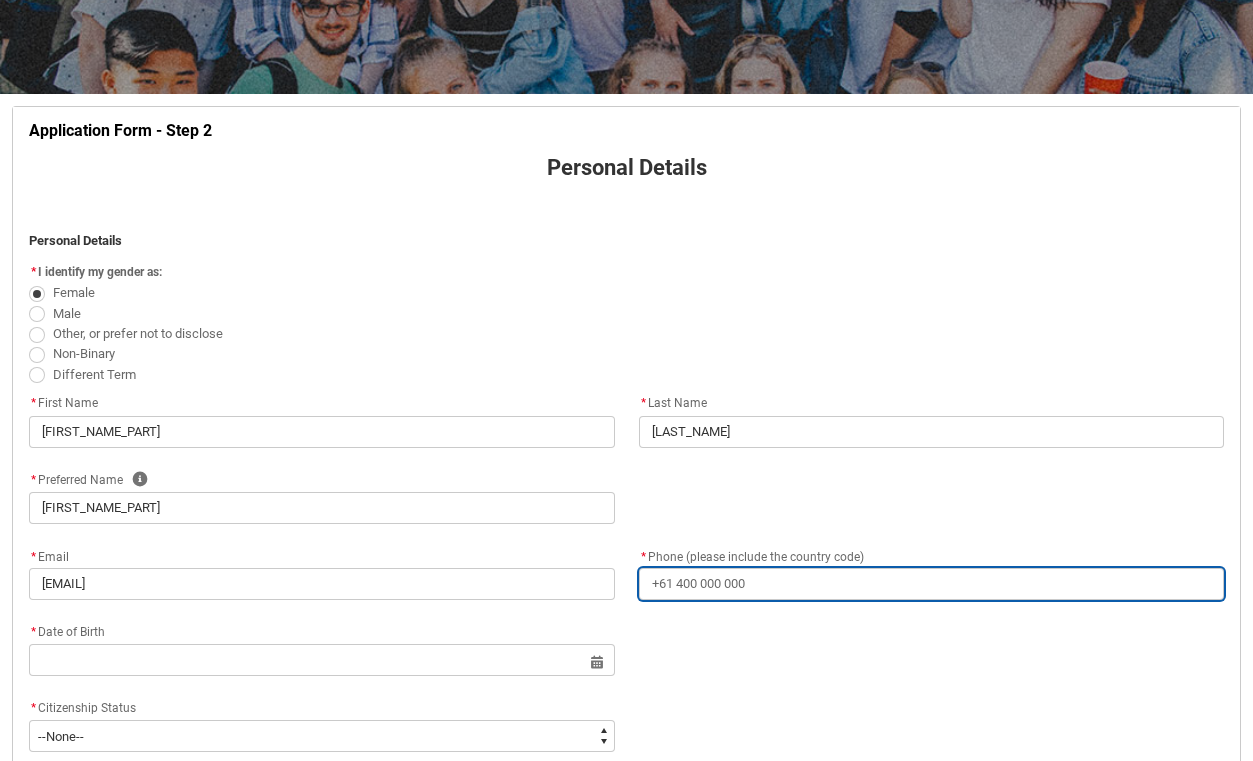 type on "0" 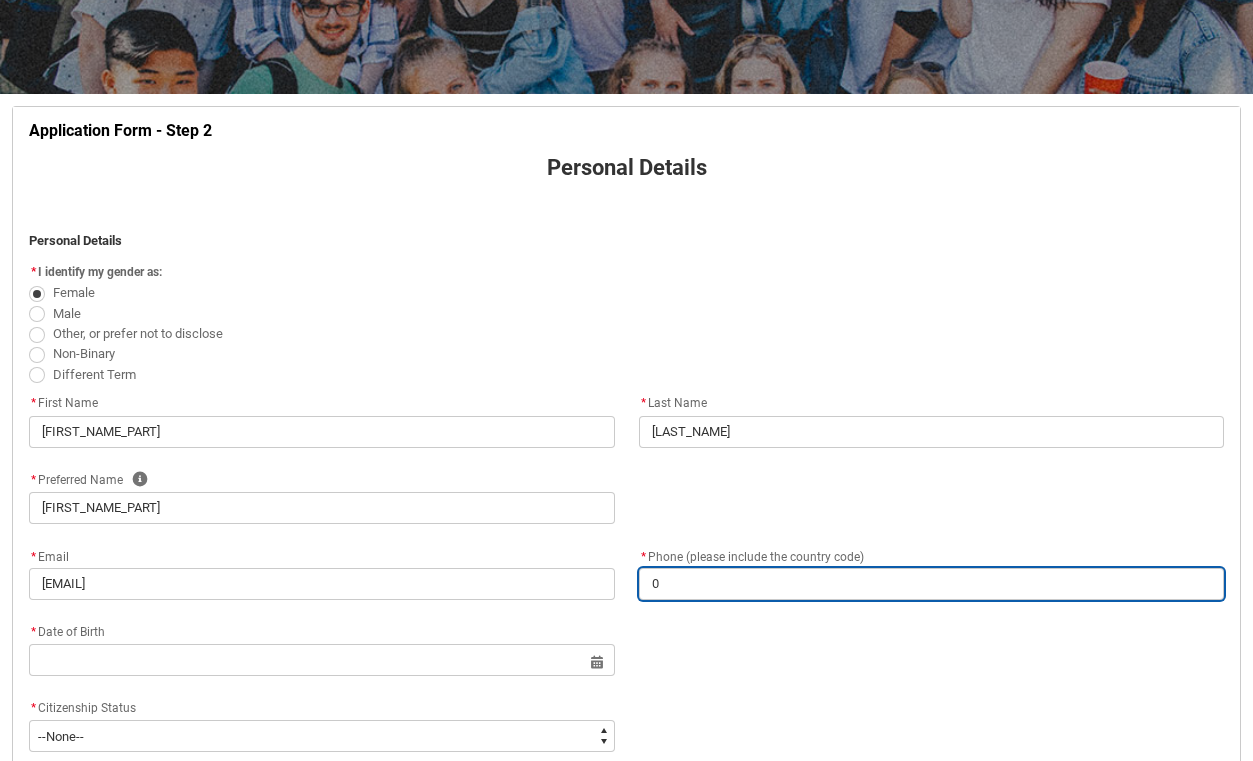 type on "[PHONE_NUMBER_PART]" 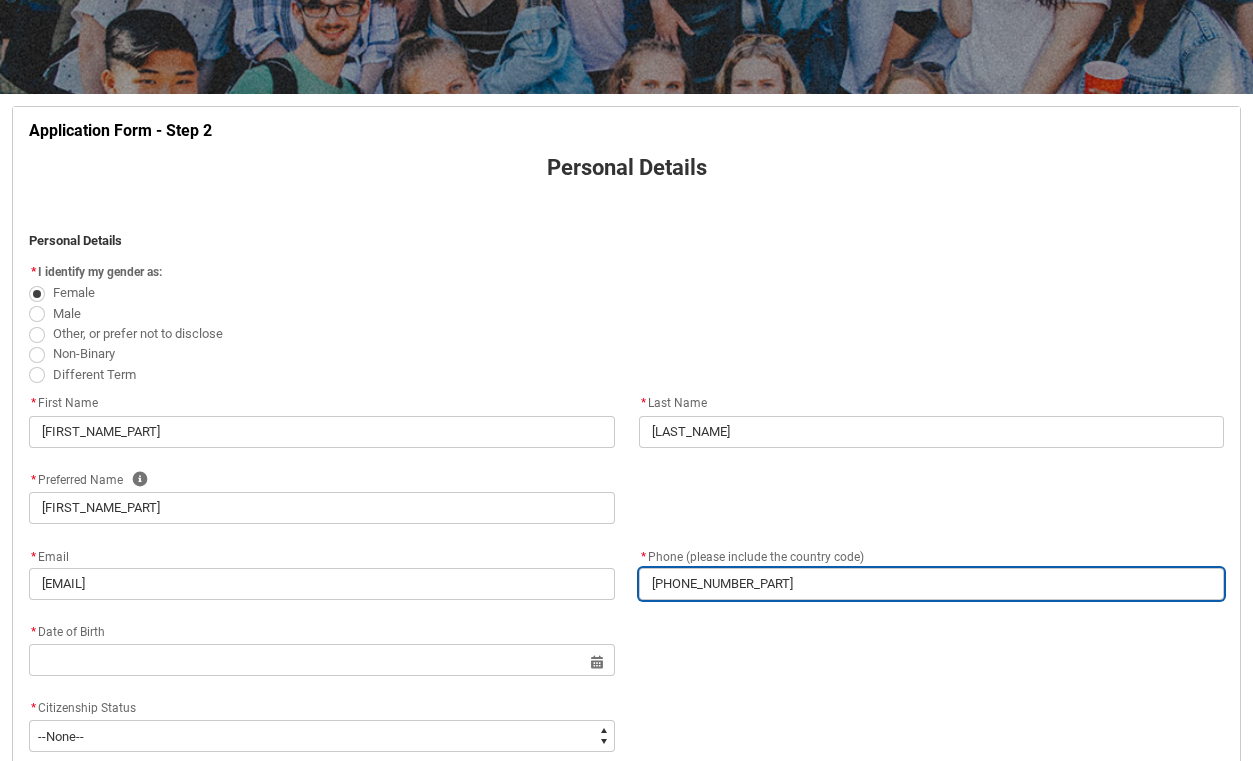 type on "[PHONE_NUMBER_PART]" 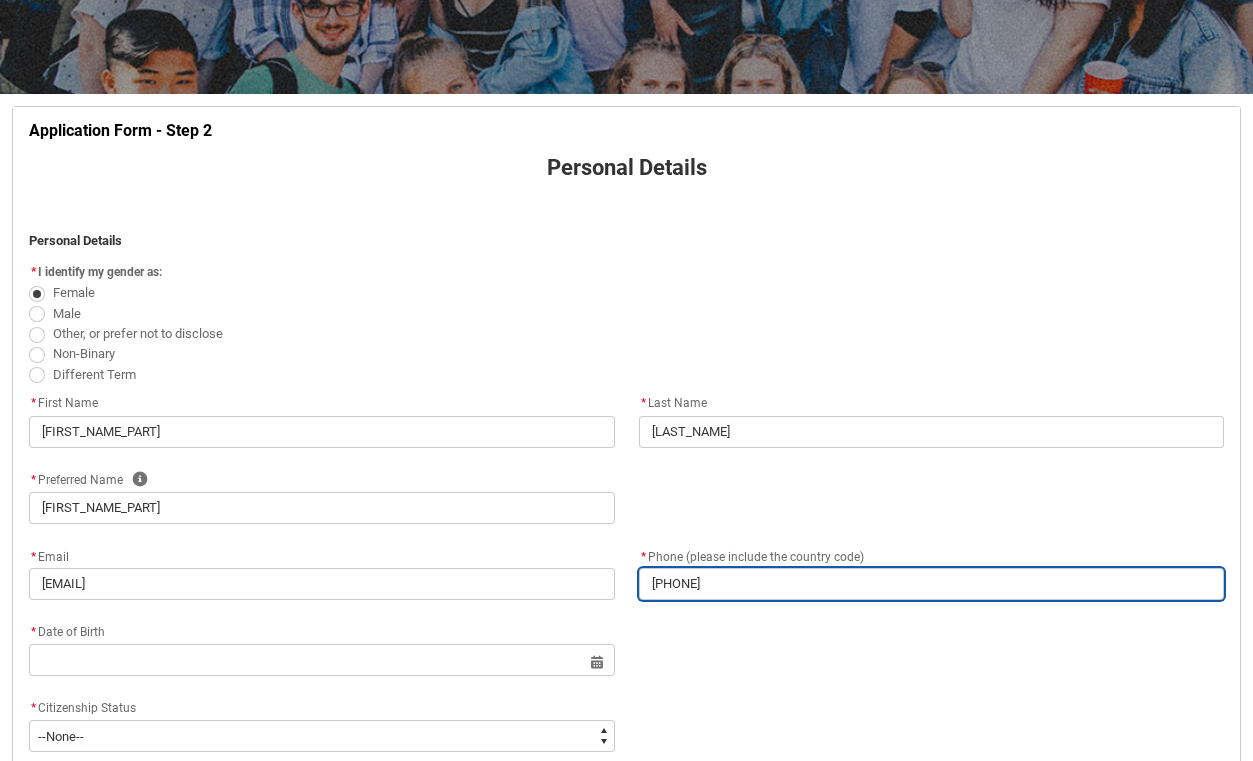 type on "[PHONE]" 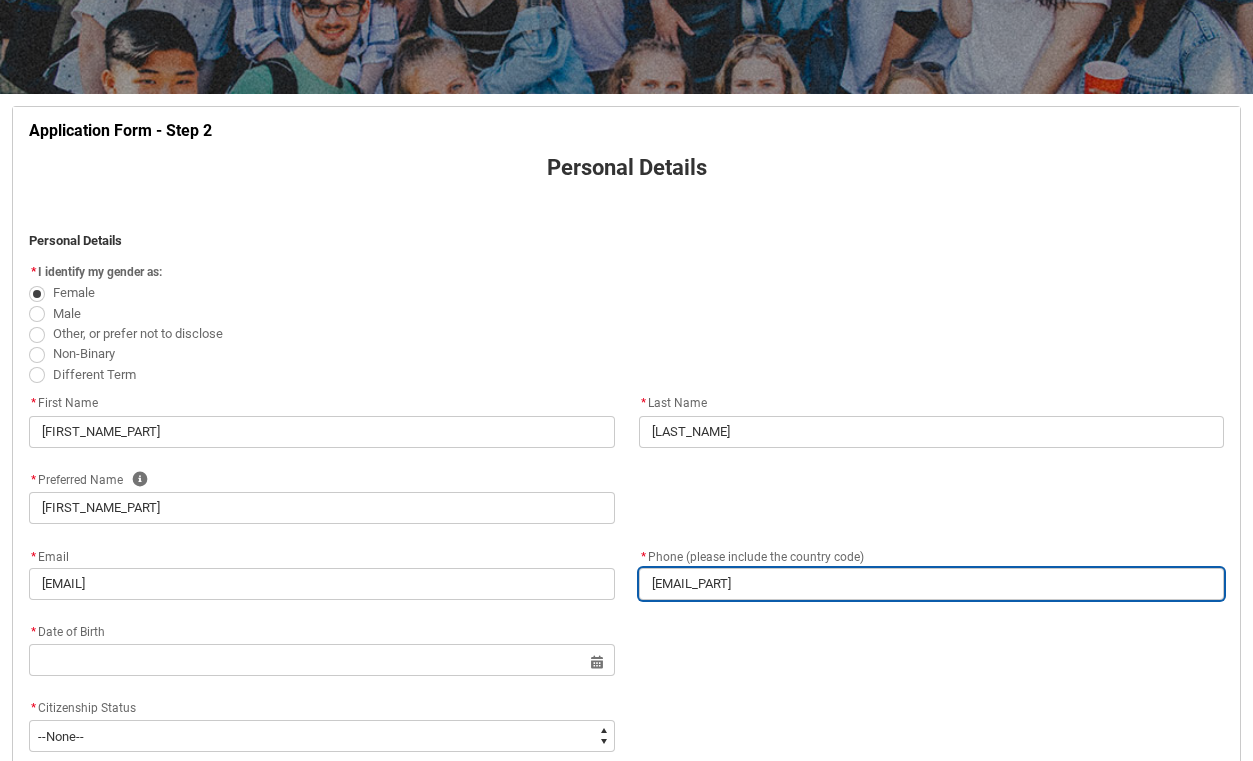 type on "[PHONE]" 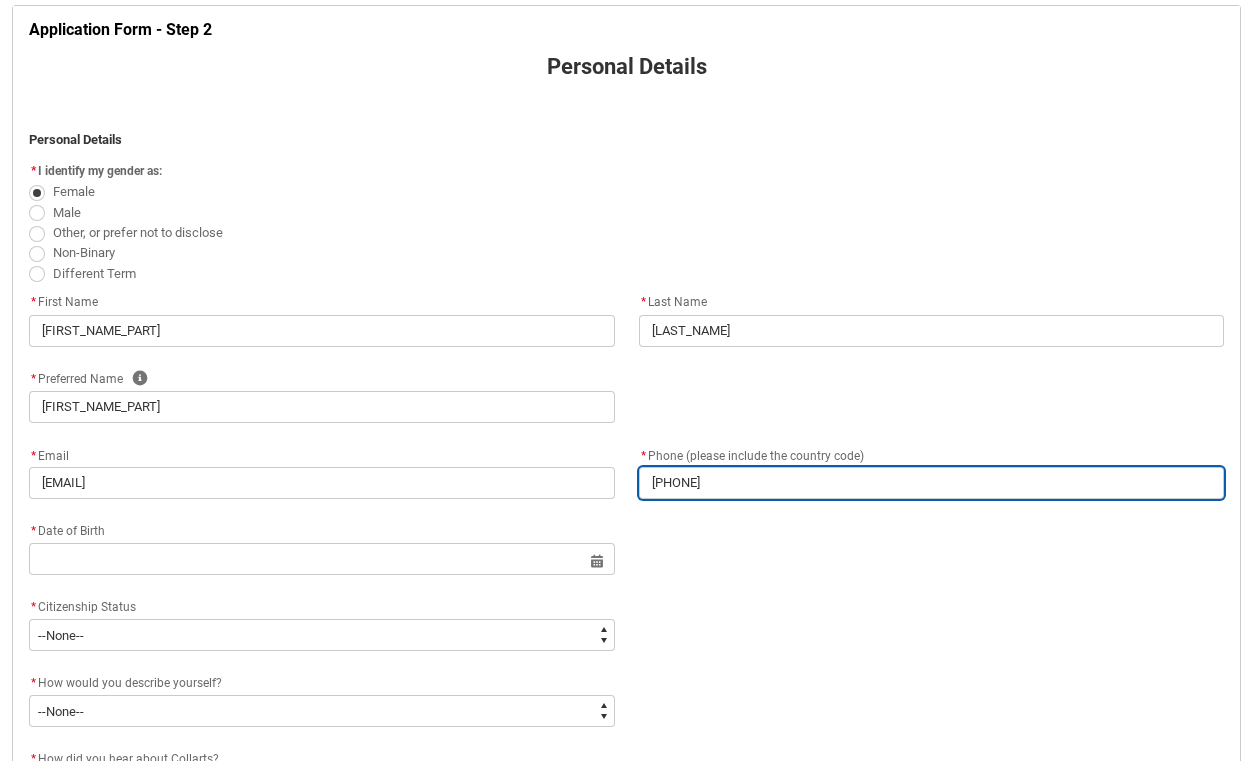 scroll, scrollTop: 433, scrollLeft: 0, axis: vertical 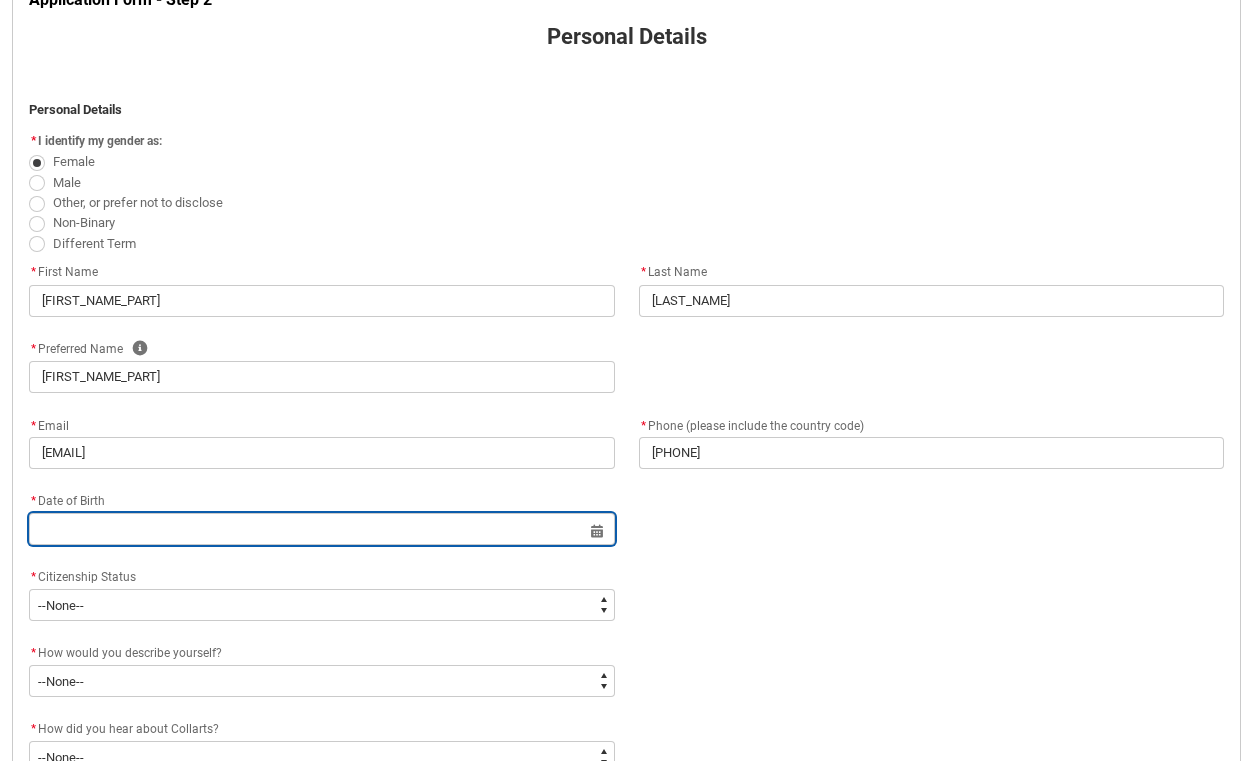 click at bounding box center (322, 529) 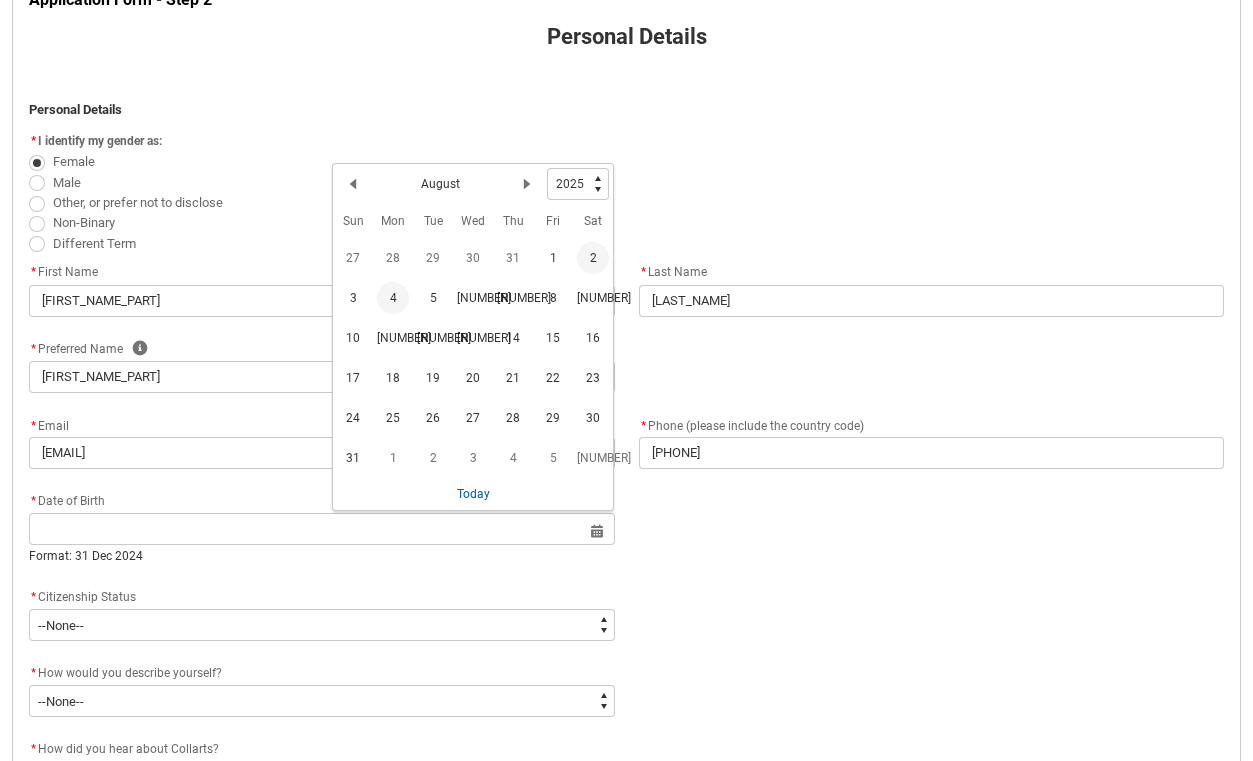click on "4" 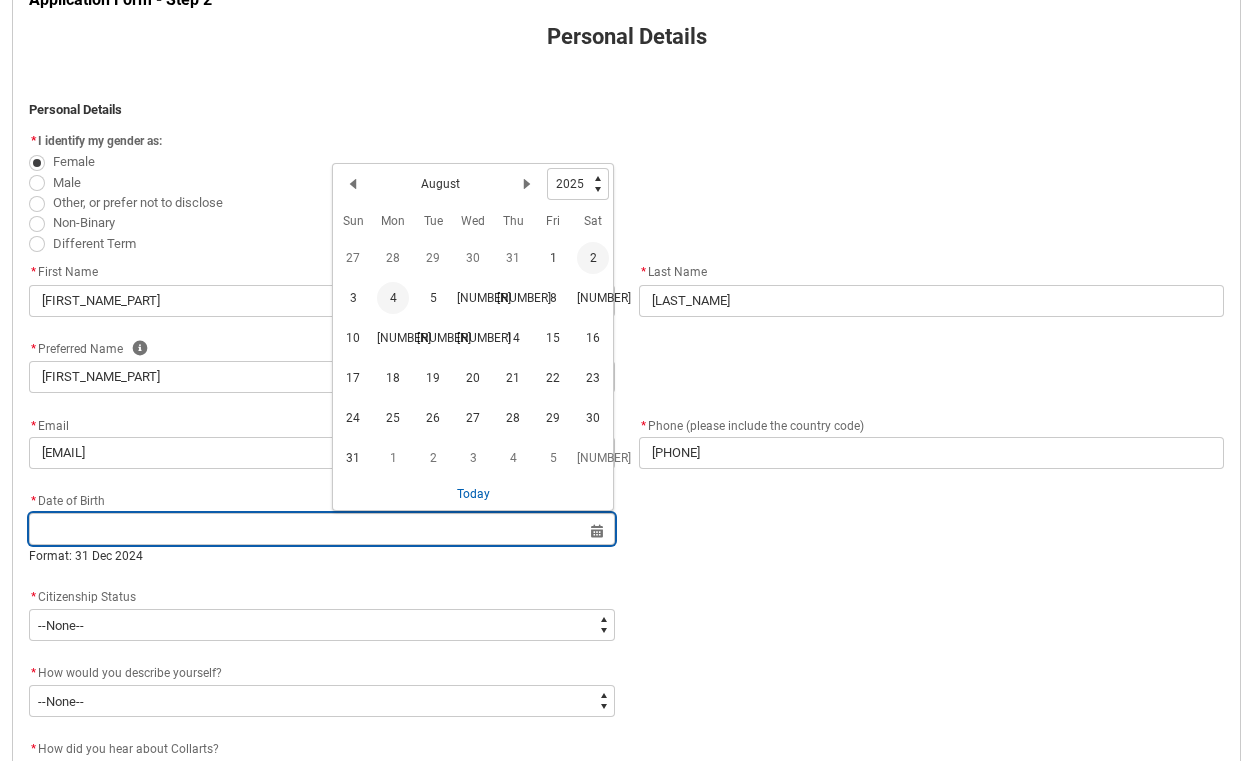 type on "[DATE]" 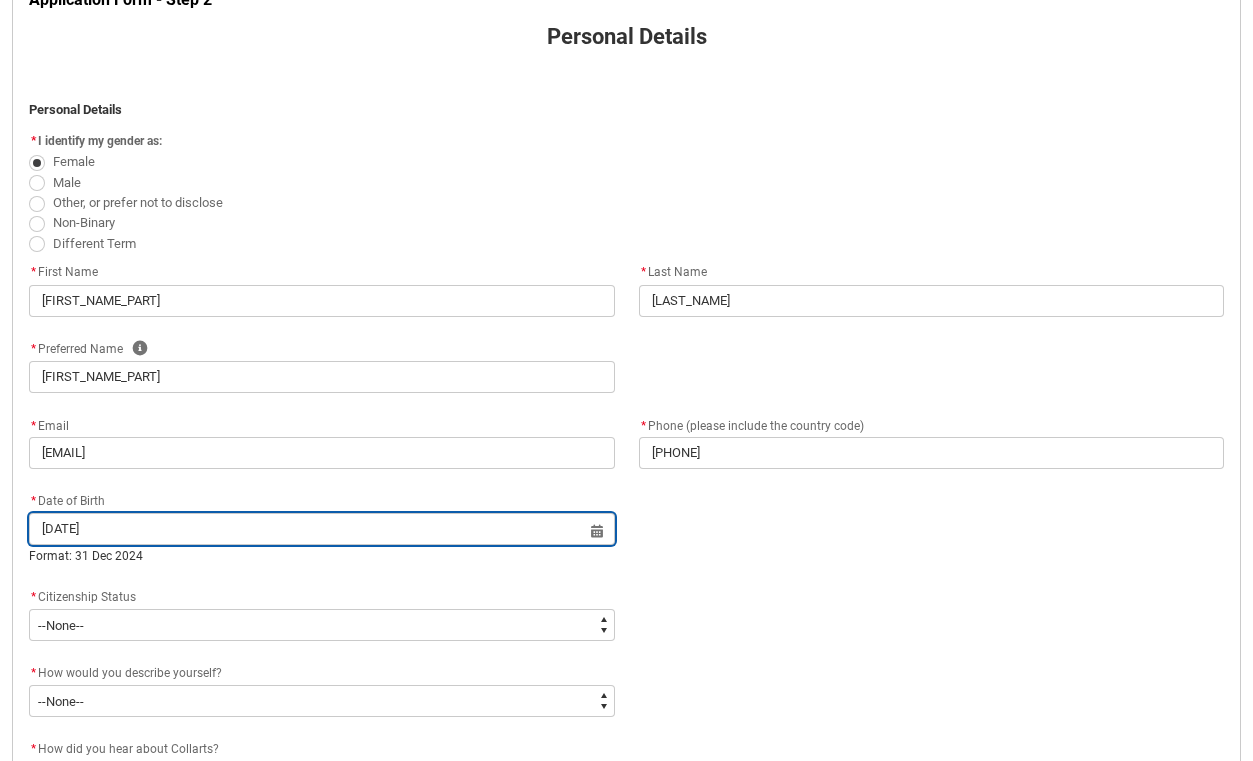 click on "[DATE]" at bounding box center [322, 529] 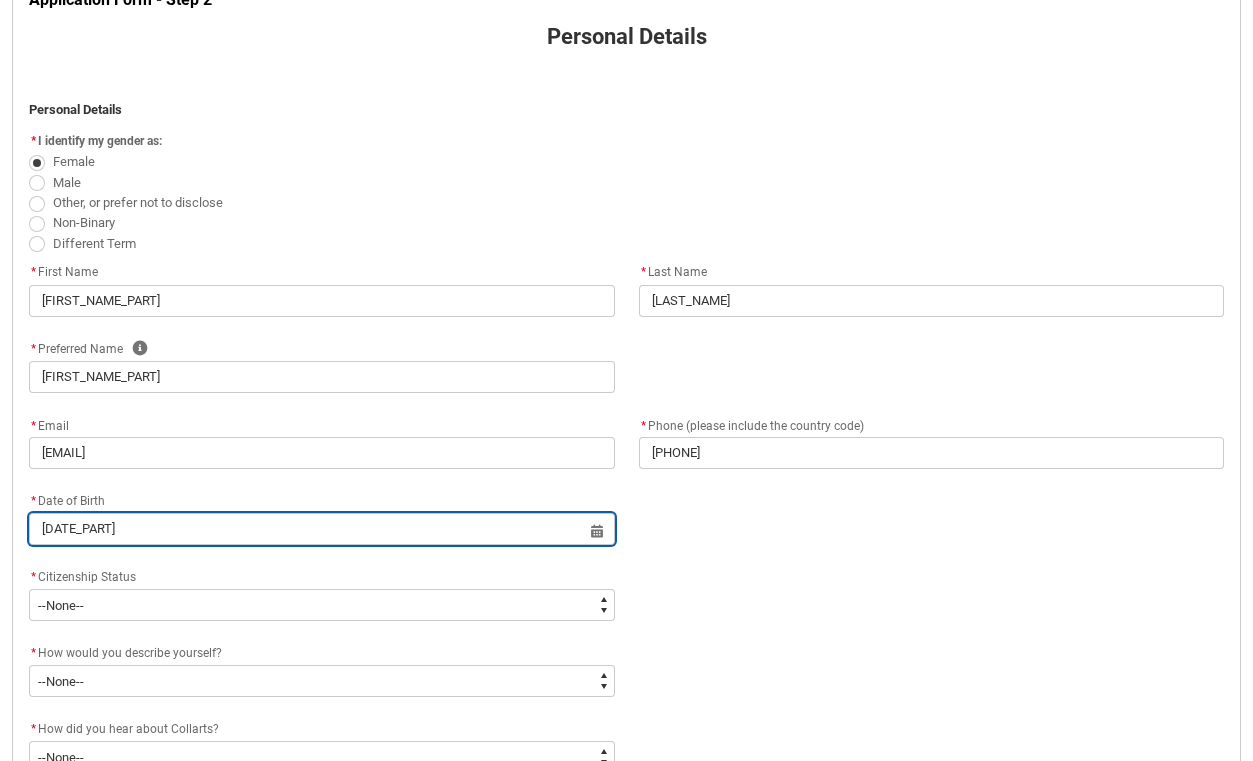 type on "[DATE]" 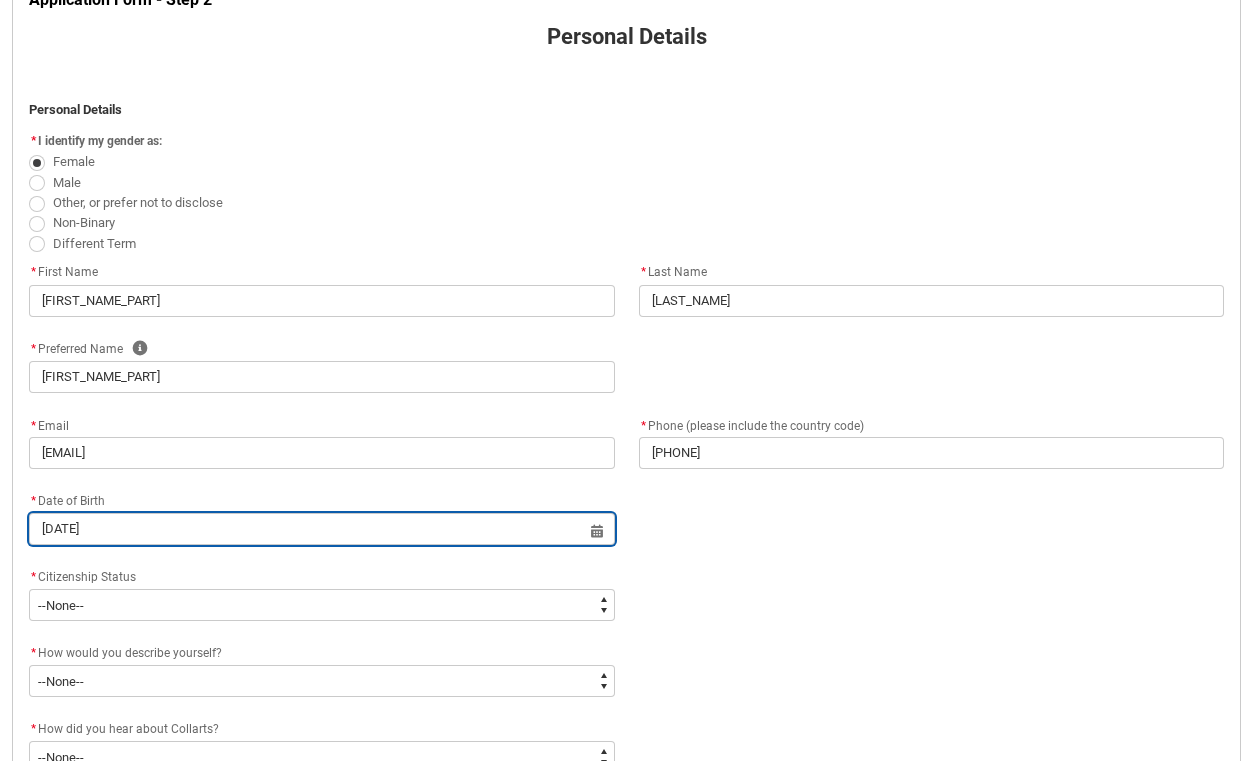 click on "[DATE]" at bounding box center (322, 529) 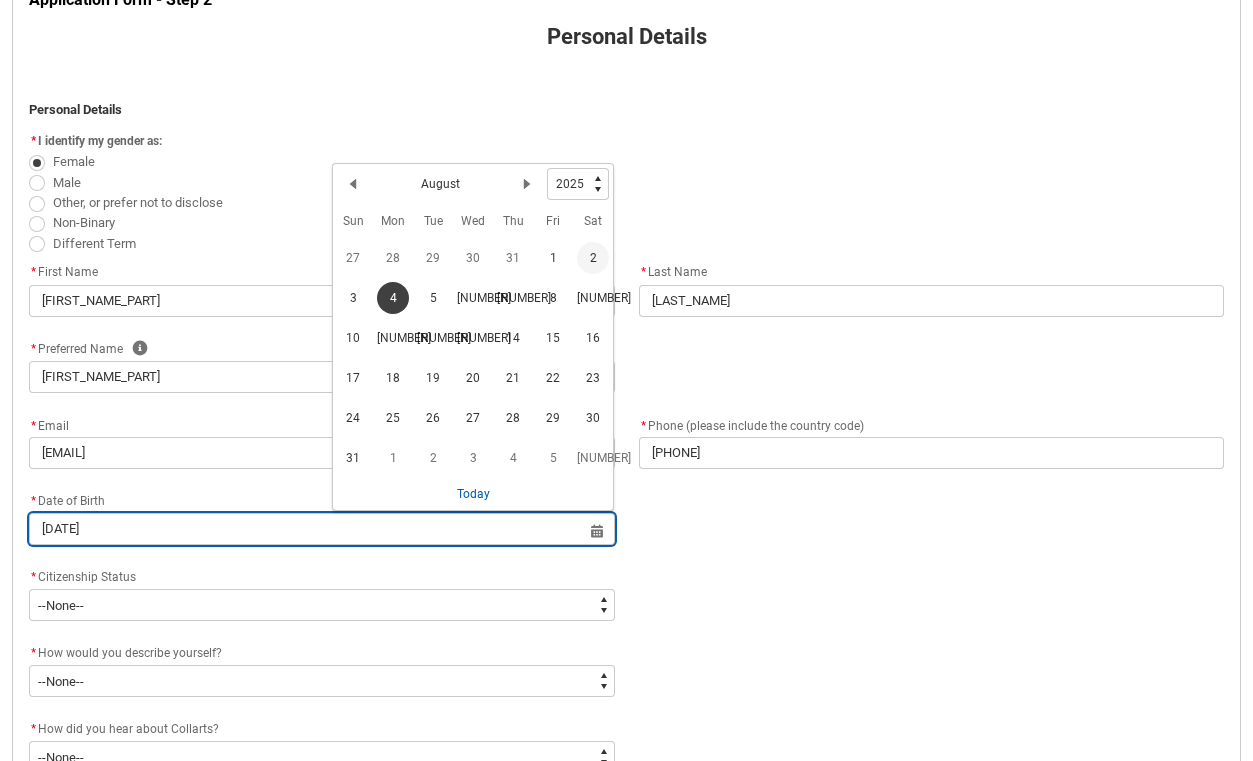 type on "[DATE]" 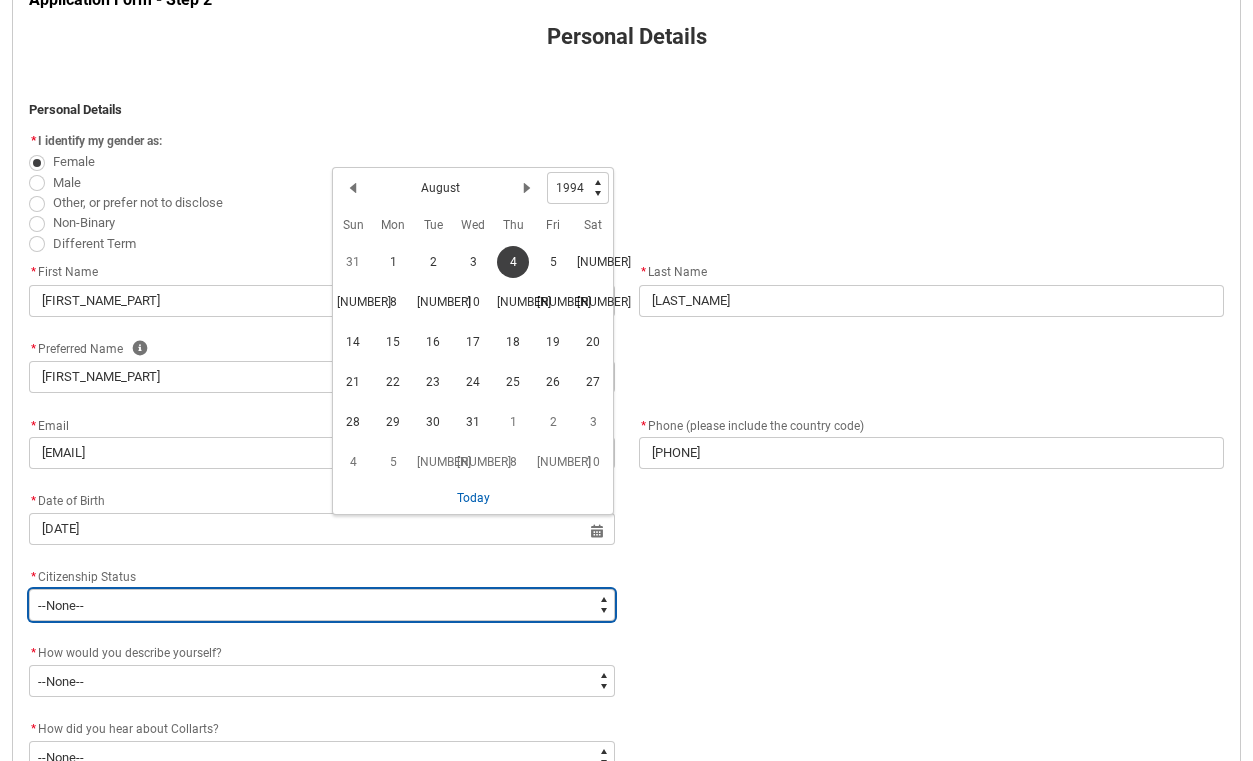 click on "--None-- Australian Citizen Humanitarian Visa New Zealand citizen Other Permanent Resident Visa Student Visa" at bounding box center (322, 605) 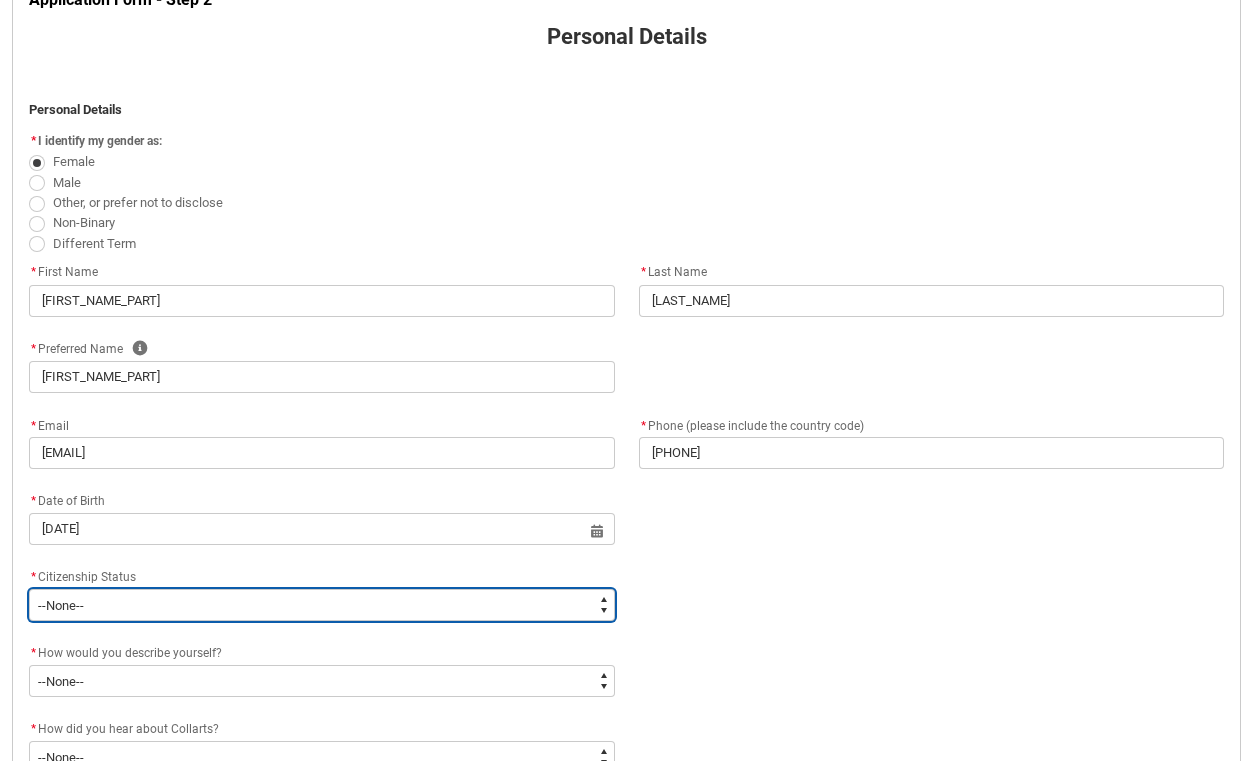 type on "Citizenship.1" 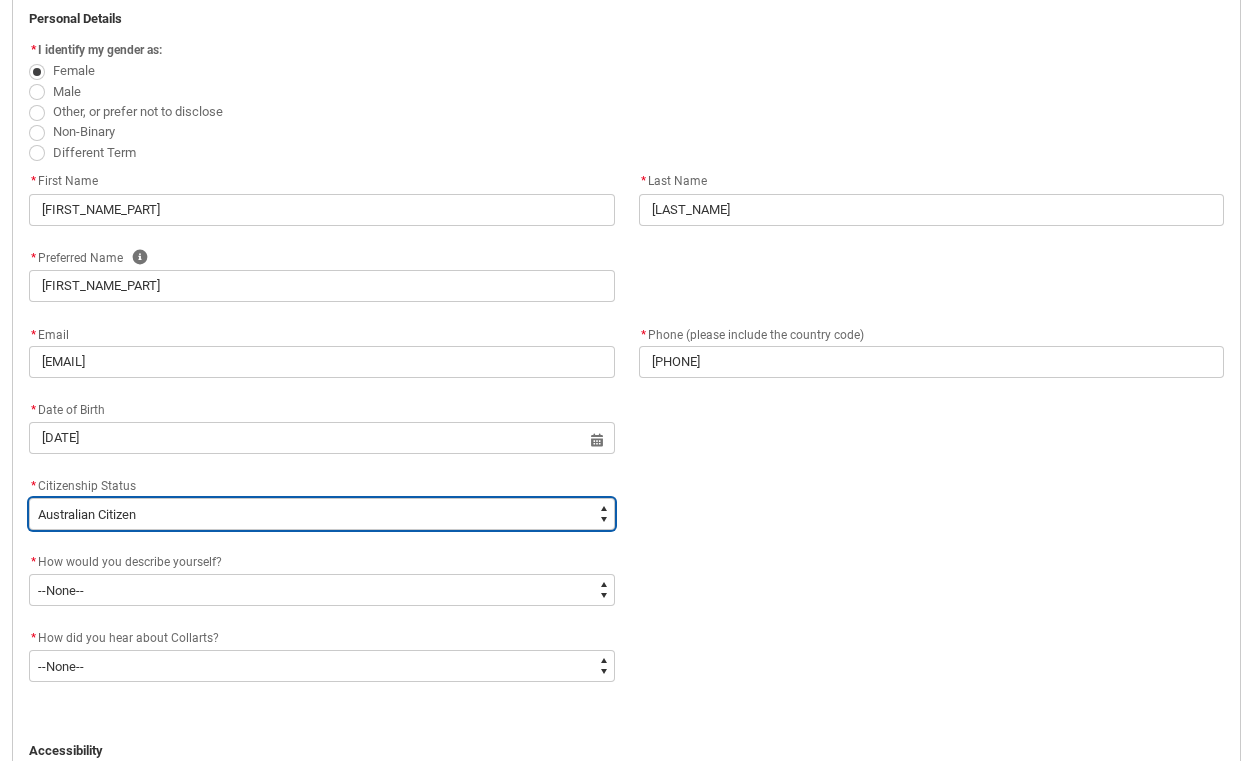 scroll, scrollTop: 540, scrollLeft: 0, axis: vertical 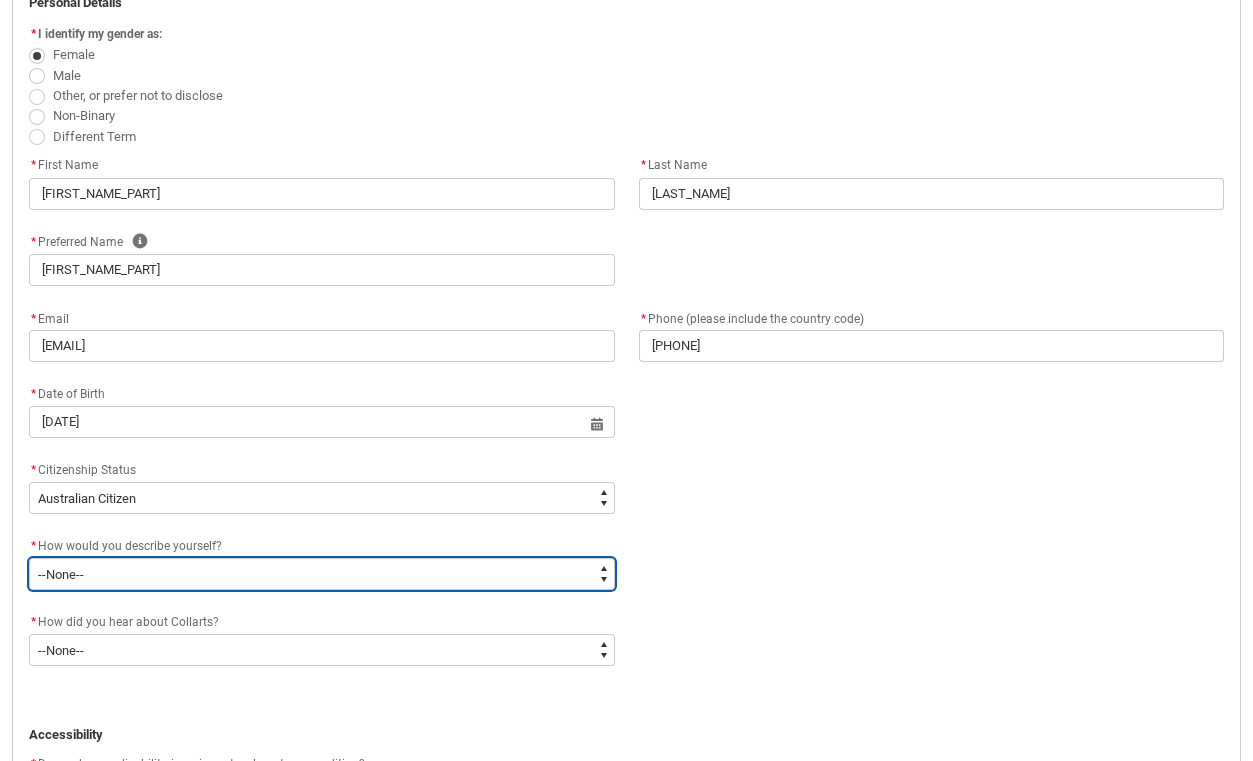 click on "--None-- I'm currently in Year 12 and planning what I'll do after school I've completed Year 12 I took some time off after high school and want to return to study I'm looking to transfer from another college/university I'm looking for a career change I'm already in the industry/have a qualification and am looking to extend my skills" at bounding box center [322, 574] 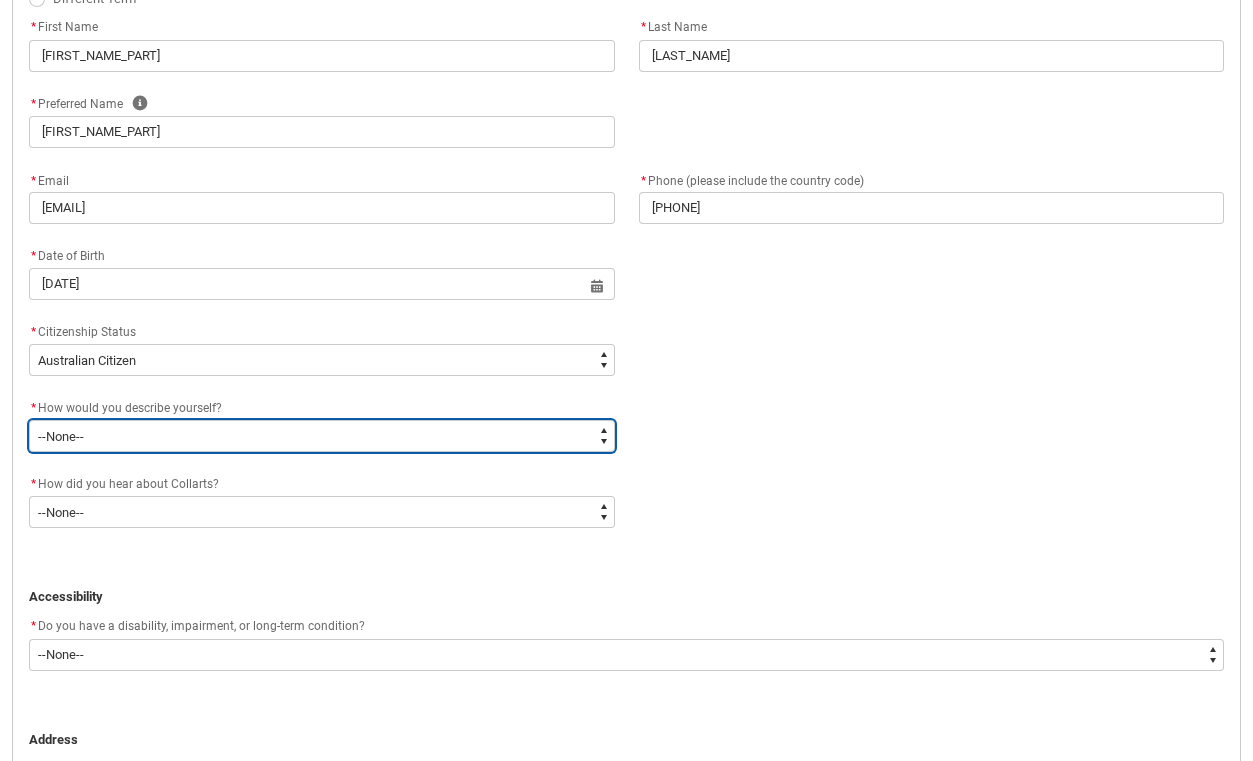scroll, scrollTop: 680, scrollLeft: 0, axis: vertical 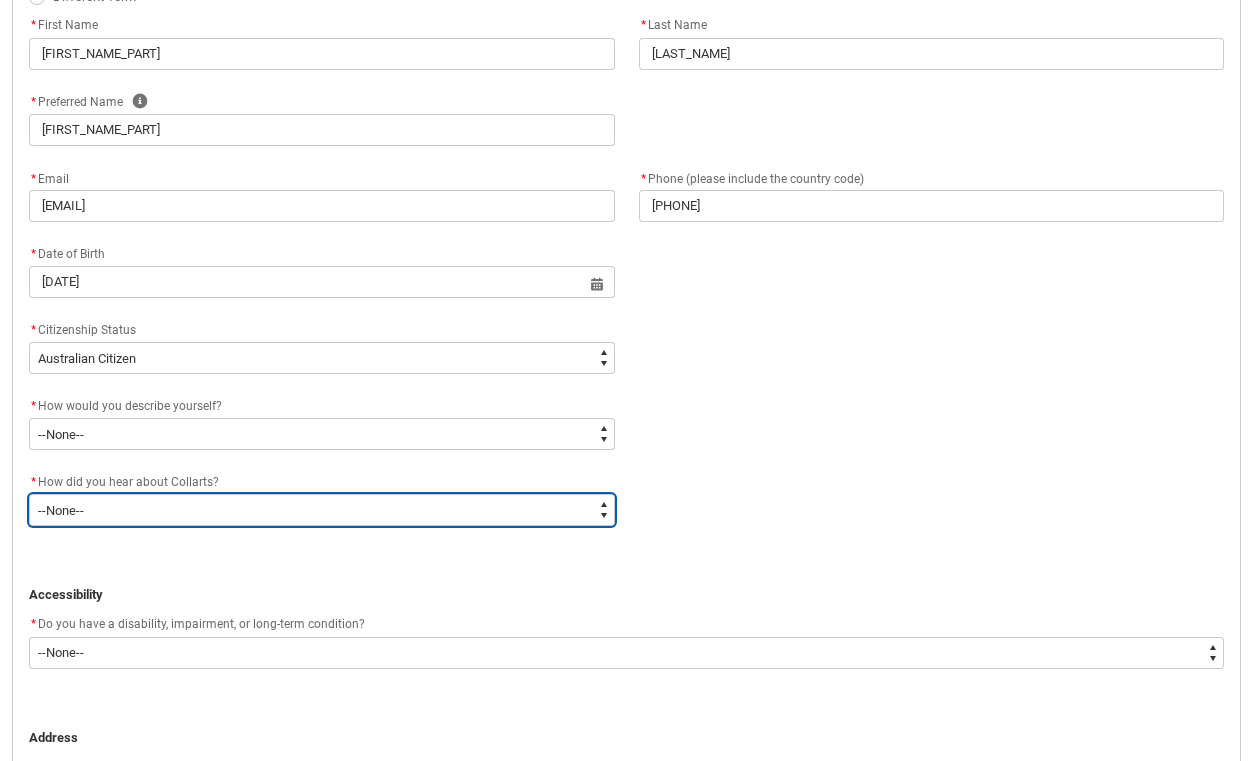 click on "--None-- Advertising - Facebook Advertising - Google Advertising - Instagram Advertising - YouTube Advertising - Other Career Advisor Career Expo Collarts Newsletter/Email Collarts Website Festivals/Events Freeza/Amplified In the Media Online Search (Google) Radio Signage Socials (Facebook, Instagram, TikTok, LinkedIn etc) Spotify VET course at school VTAC Word of mouth Workshops at Collarts Workshops at school Other" at bounding box center [322, 510] 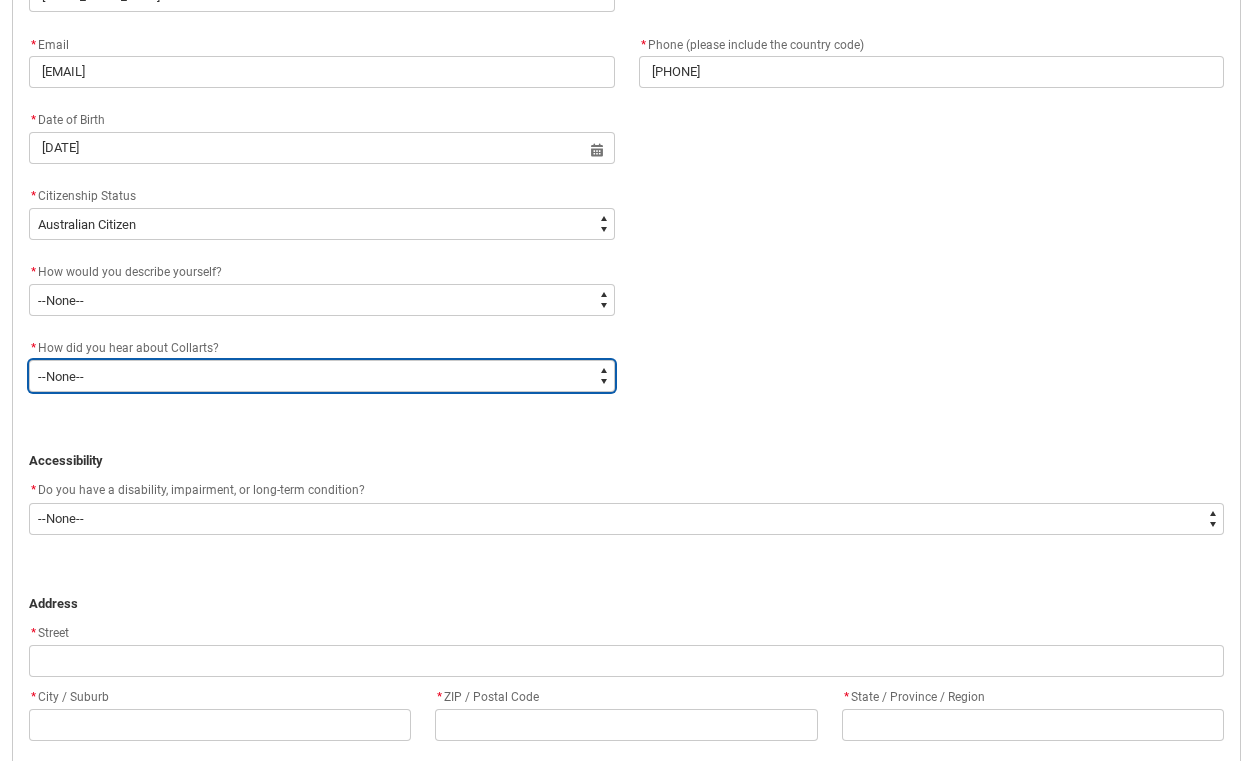scroll, scrollTop: 816, scrollLeft: 0, axis: vertical 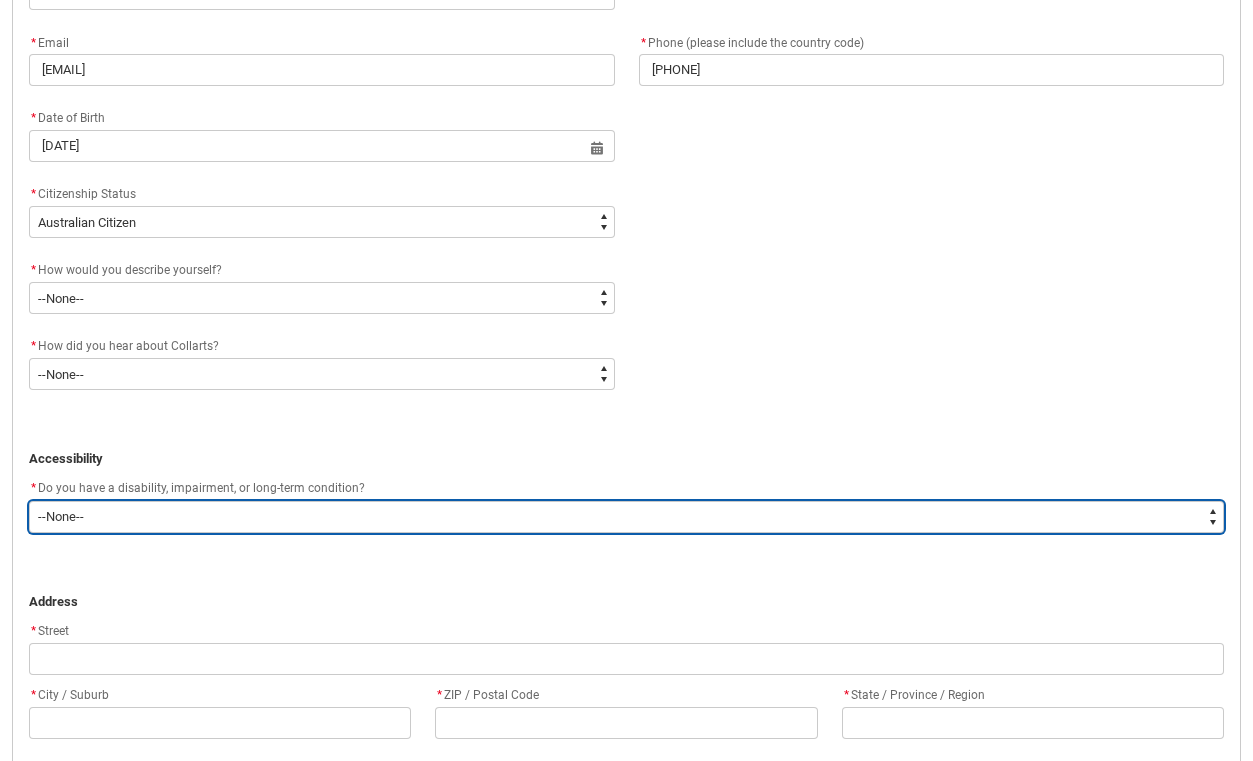 click on "--None-- Yes No" at bounding box center [626, 517] 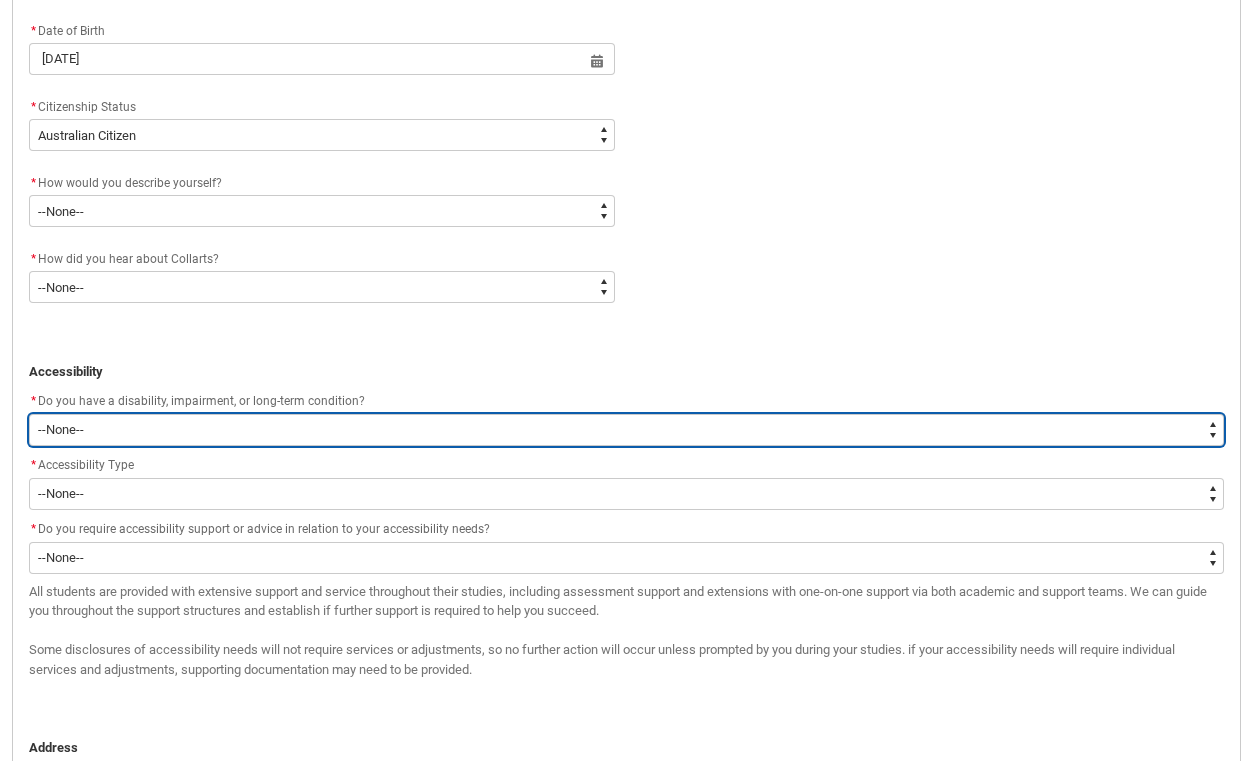 scroll, scrollTop: 905, scrollLeft: 0, axis: vertical 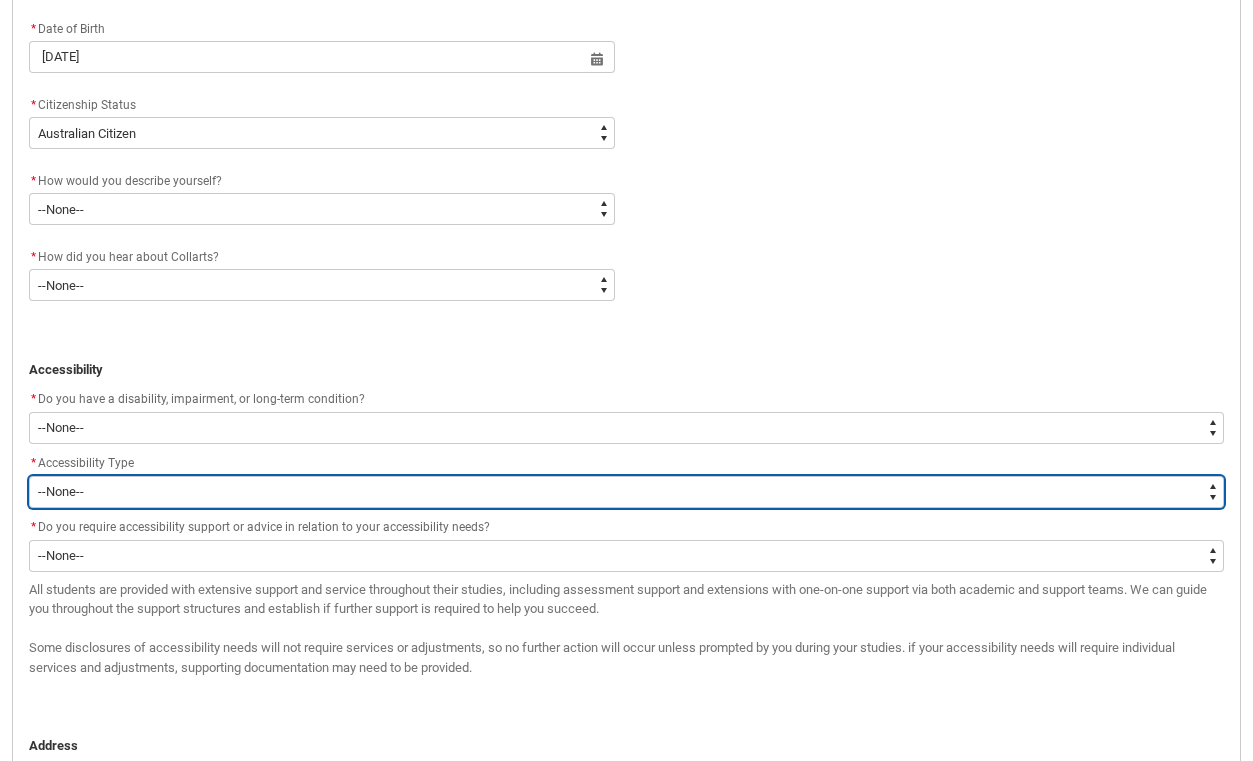 click on "--None-- Acquired Brain Injury Hard of Hearing / Deaf Intellectual Disability Low Vision / Blind Medical Condition Mental Health Disability Neurological Disability Physical Disability Specific Learning Disability Other Disability Not Specified" at bounding box center [626, 492] 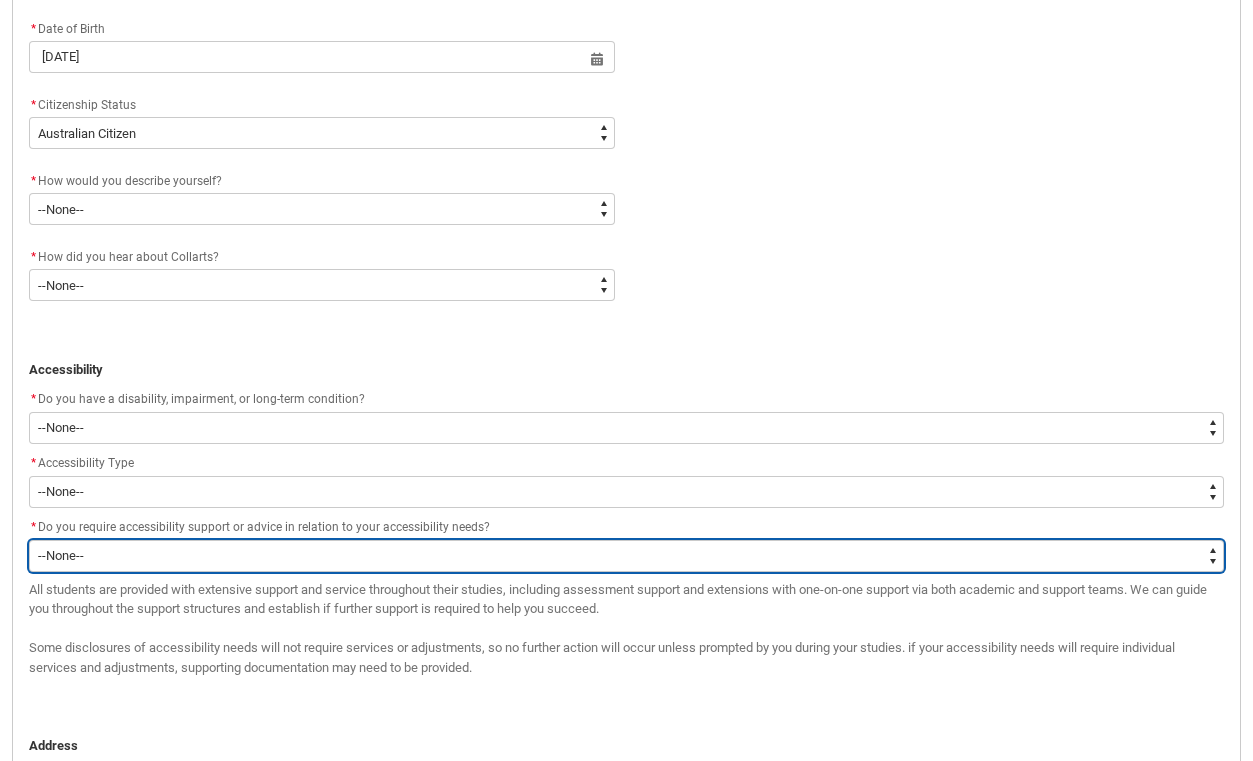 click on "--None-- Yes No" at bounding box center (626, 556) 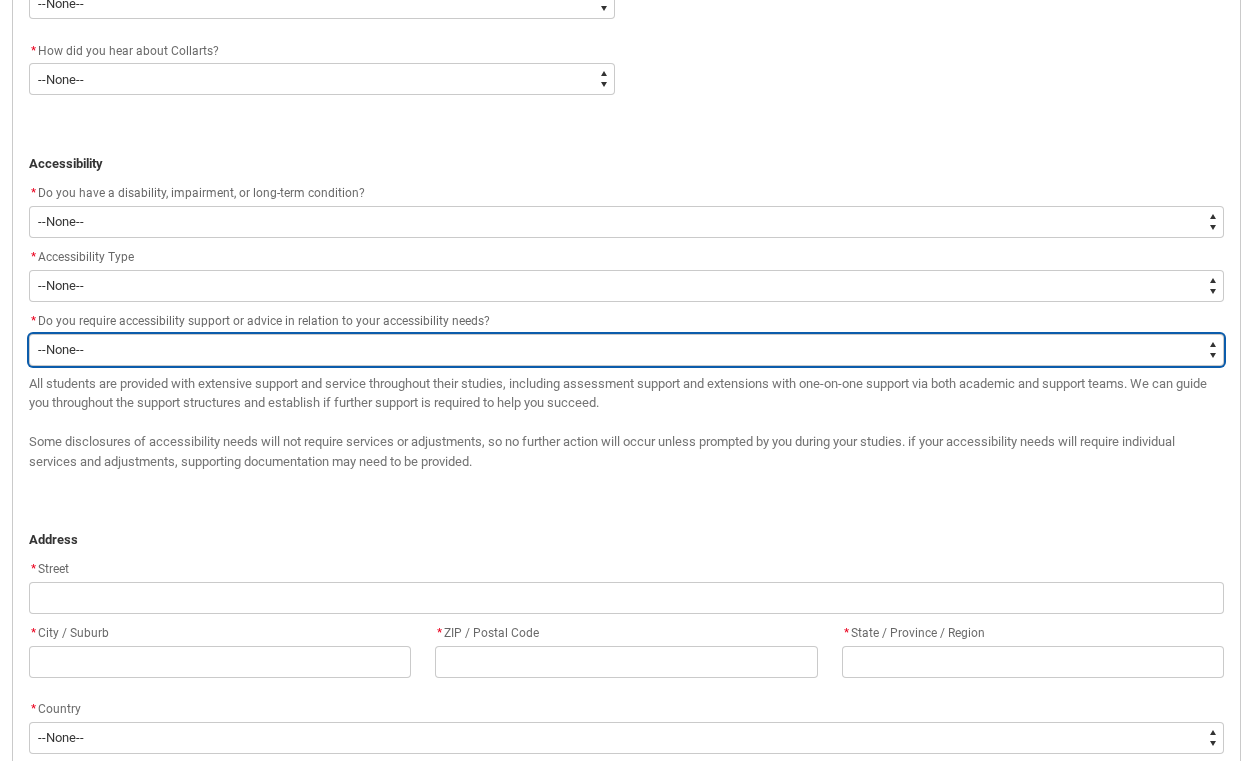 scroll, scrollTop: 1231, scrollLeft: 0, axis: vertical 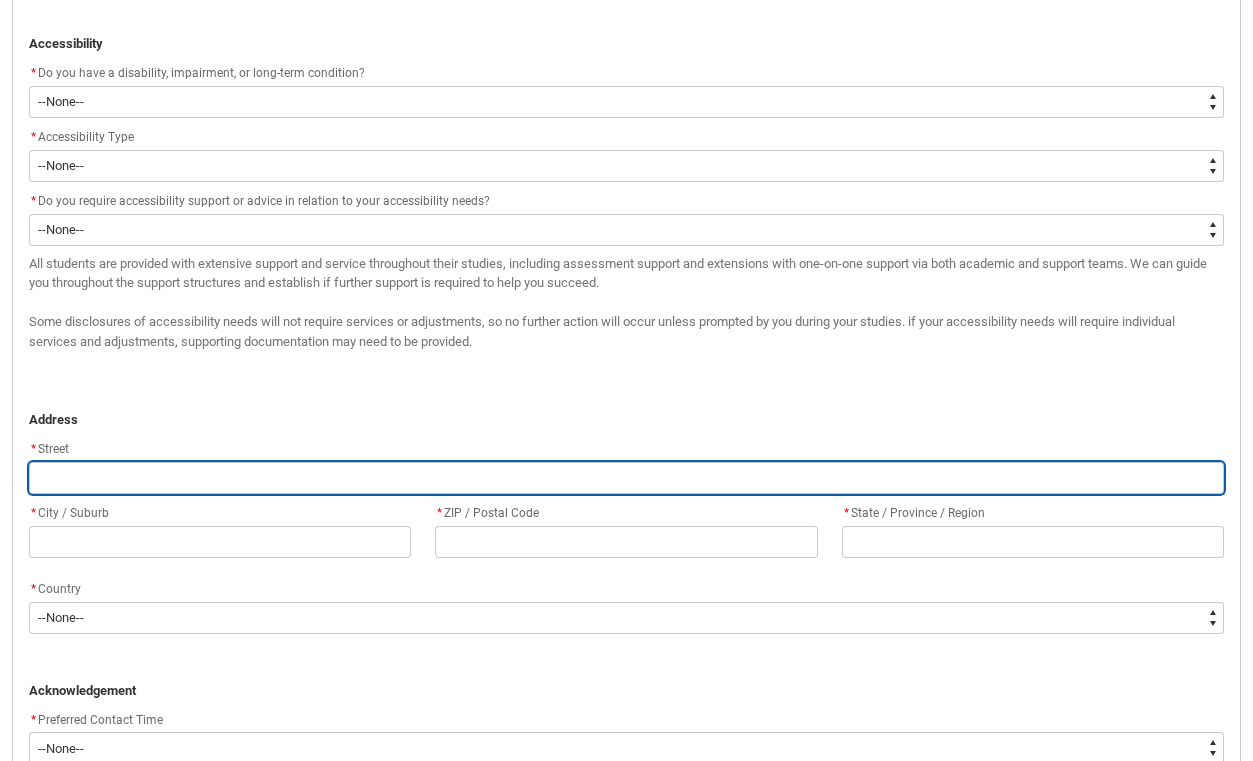 click at bounding box center [626, 478] 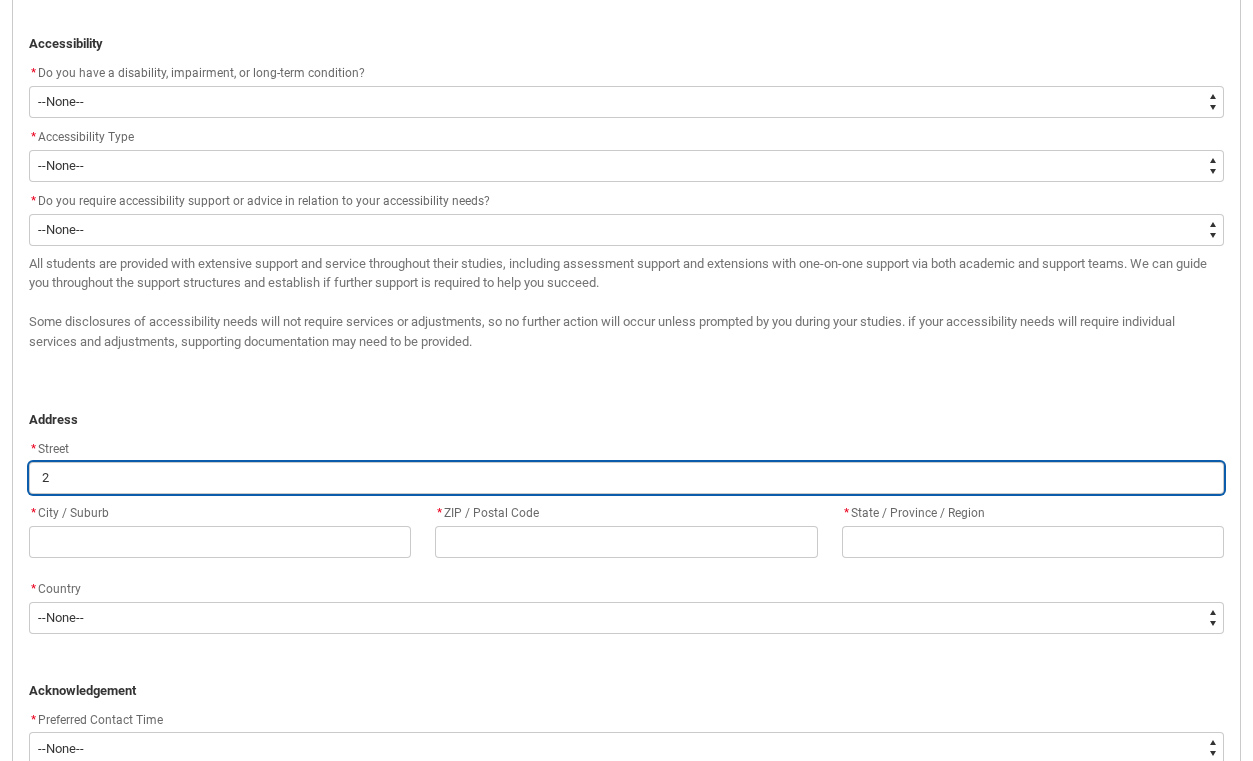 type on "27" 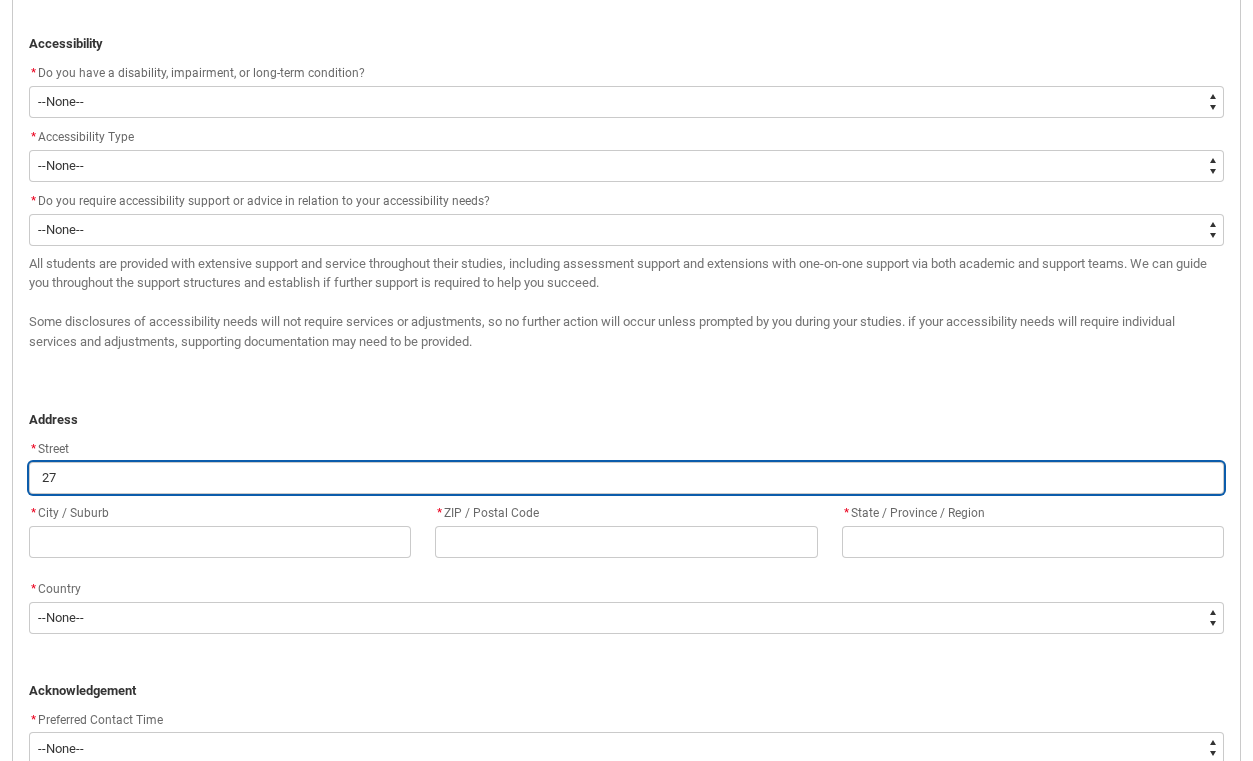 type on "27" 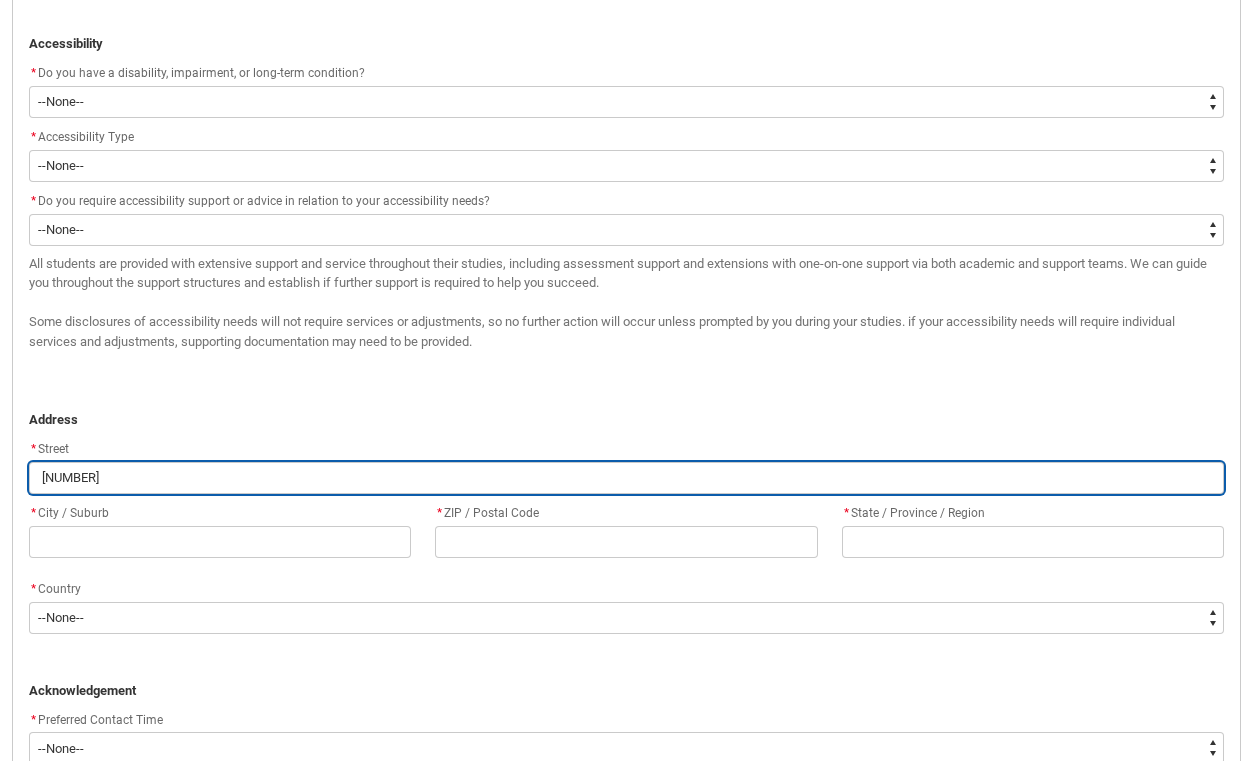 type on "27" 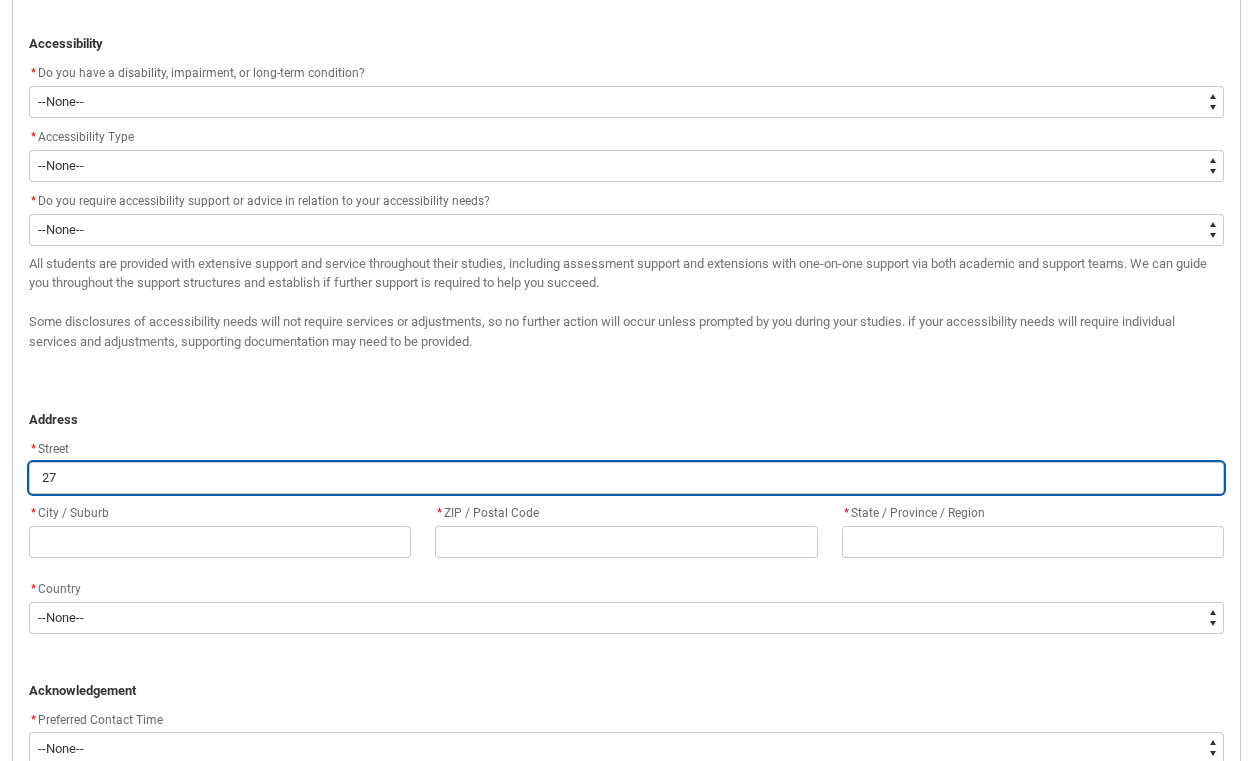 type on "27" 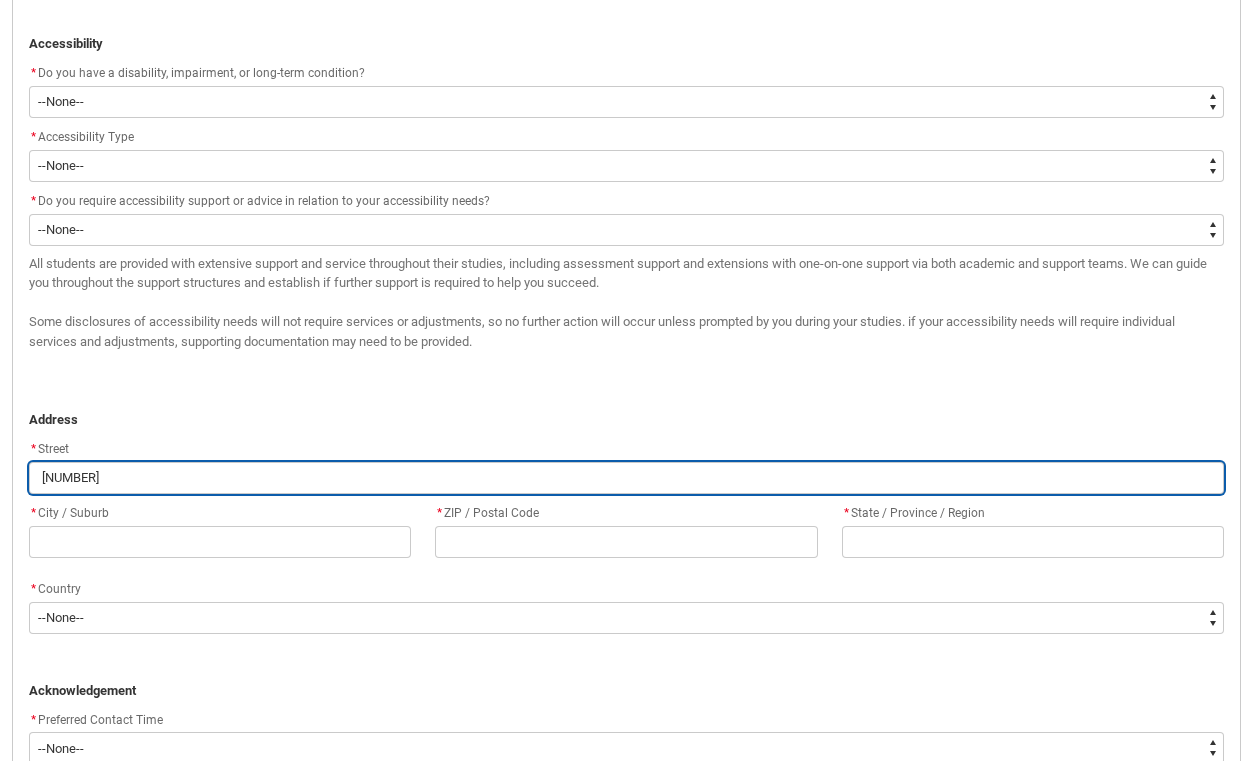 type on "[NUMBER]" 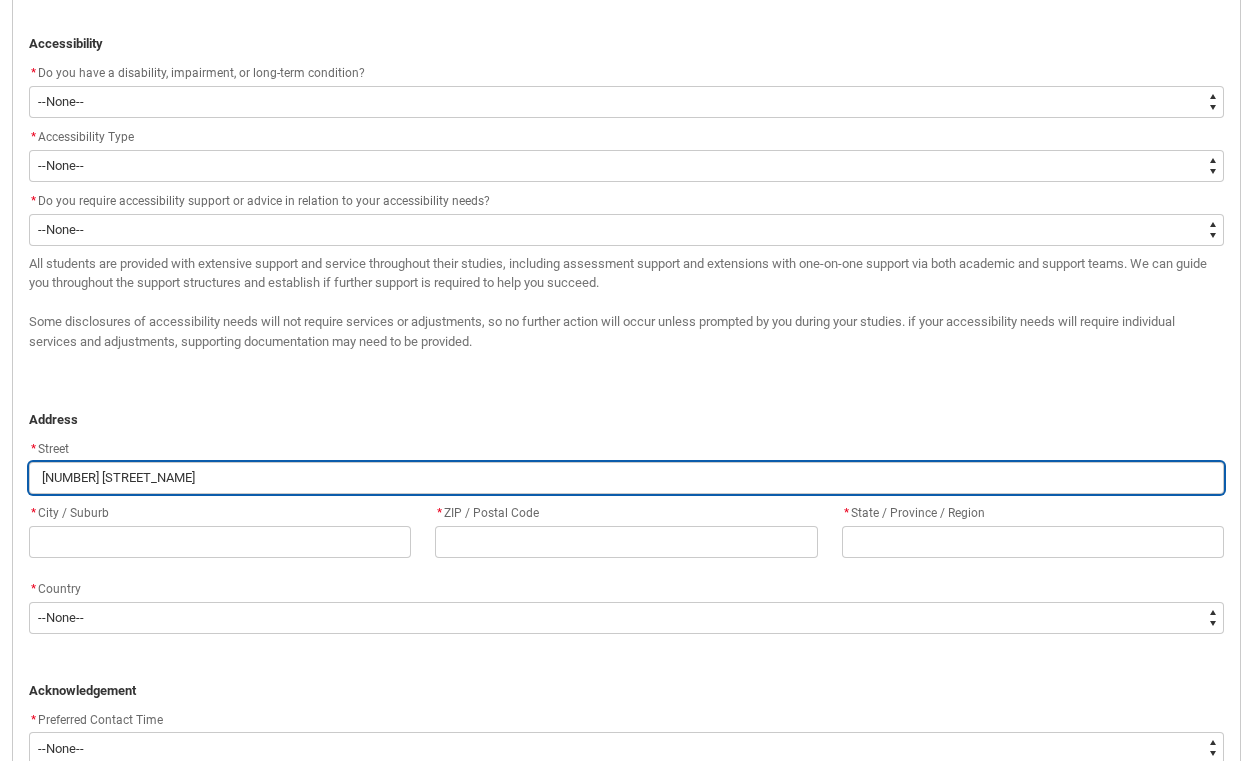 type on "[NUMBER] [STREET_NAME]" 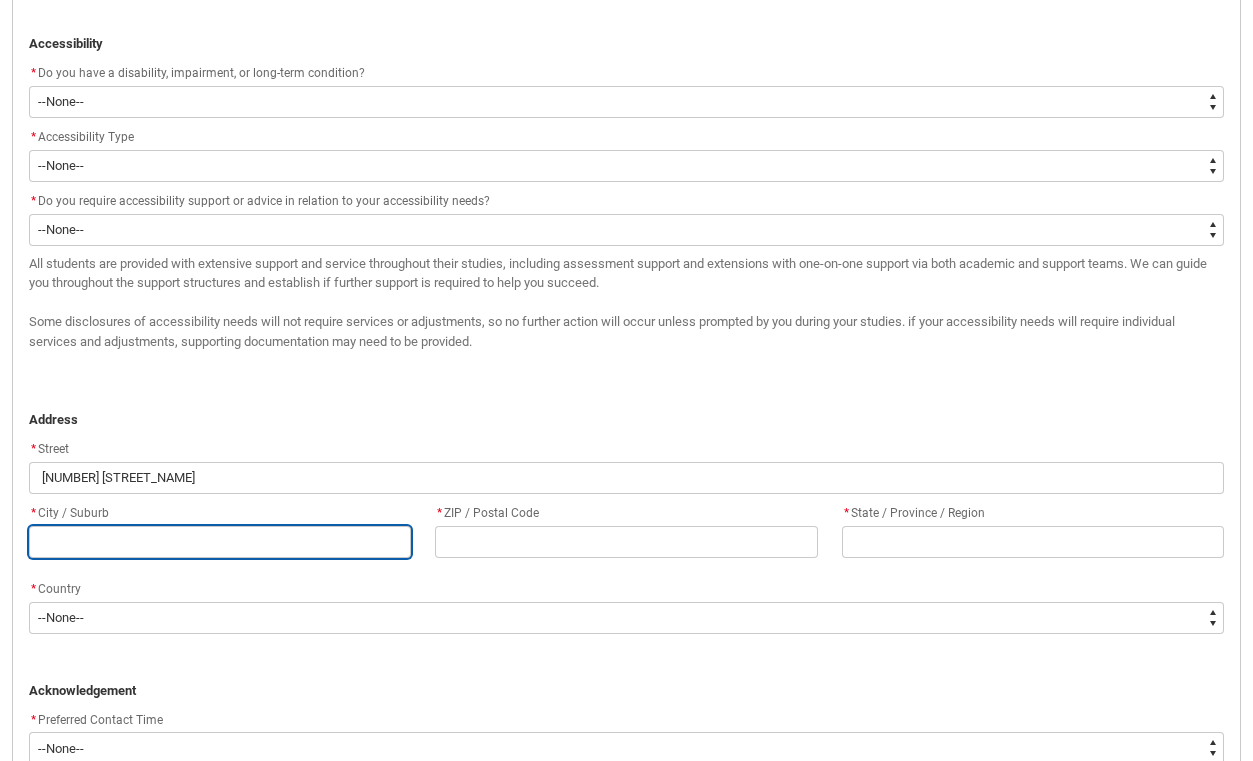 click at bounding box center (220, 542) 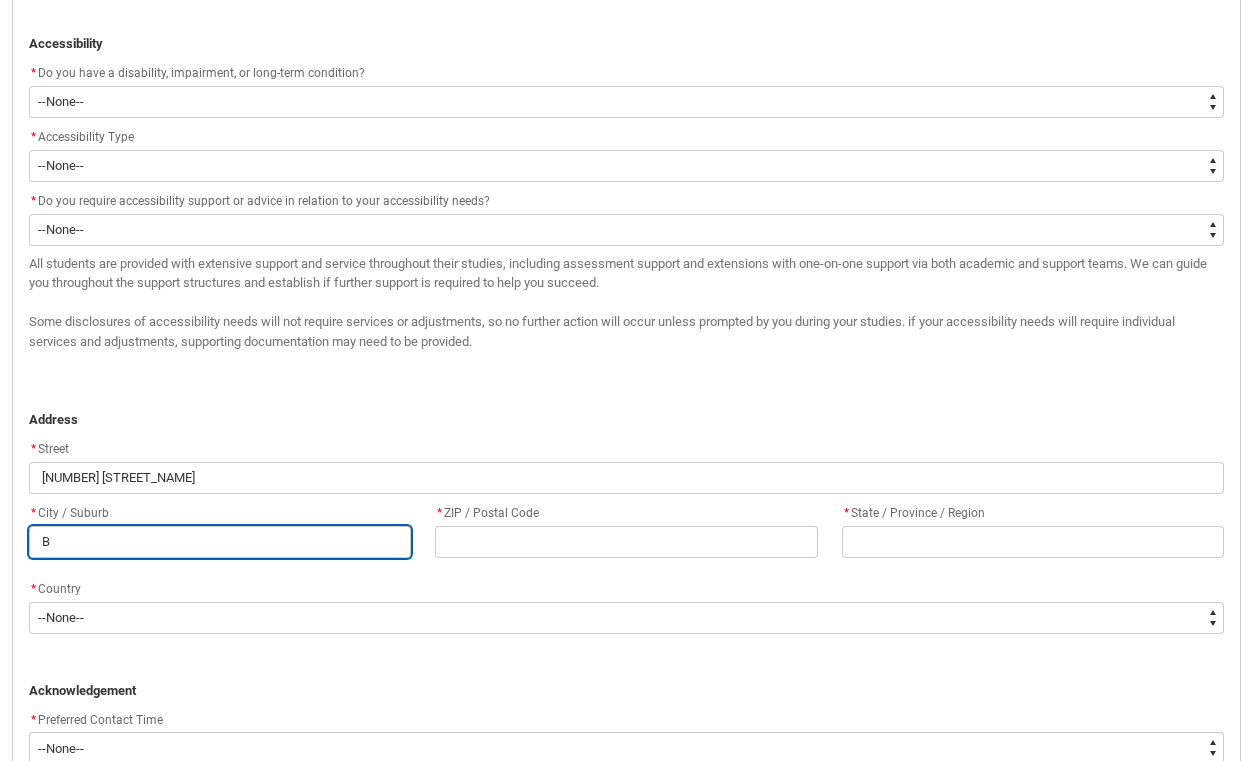 type on "[LAST_PART]" 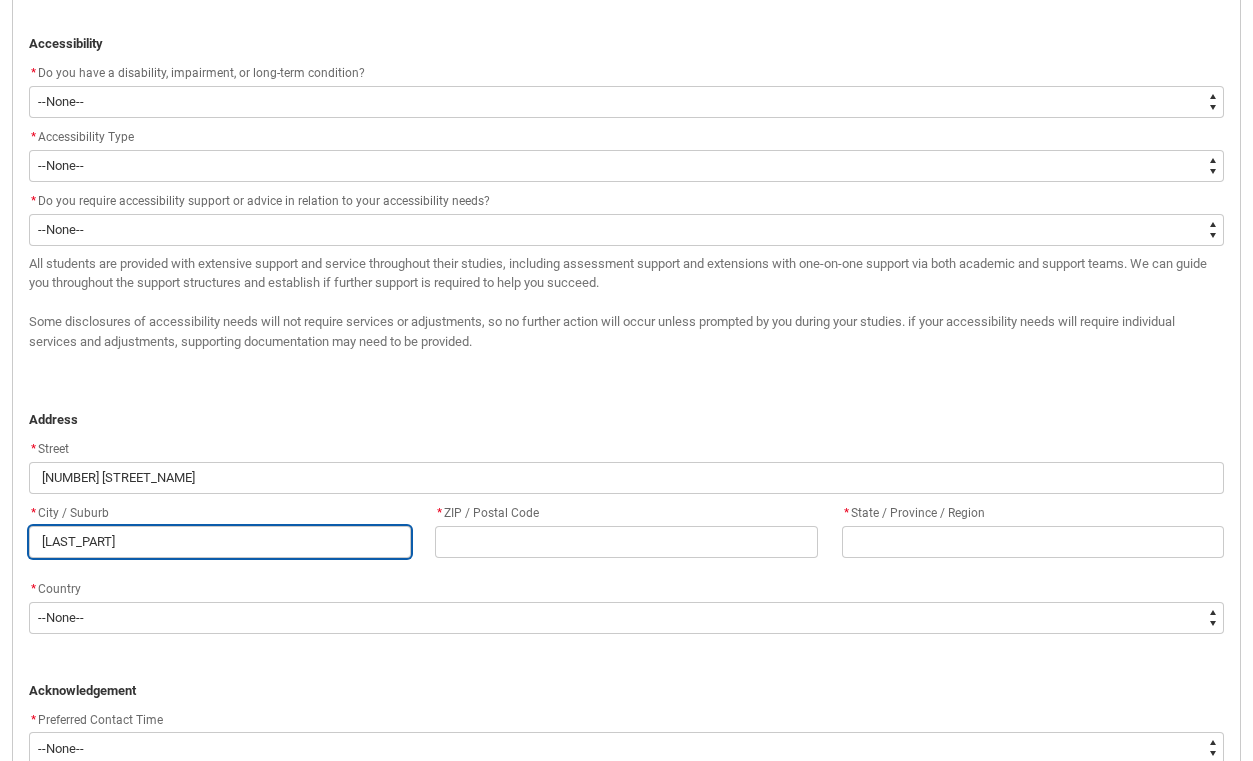 type on "[LAST_PART]" 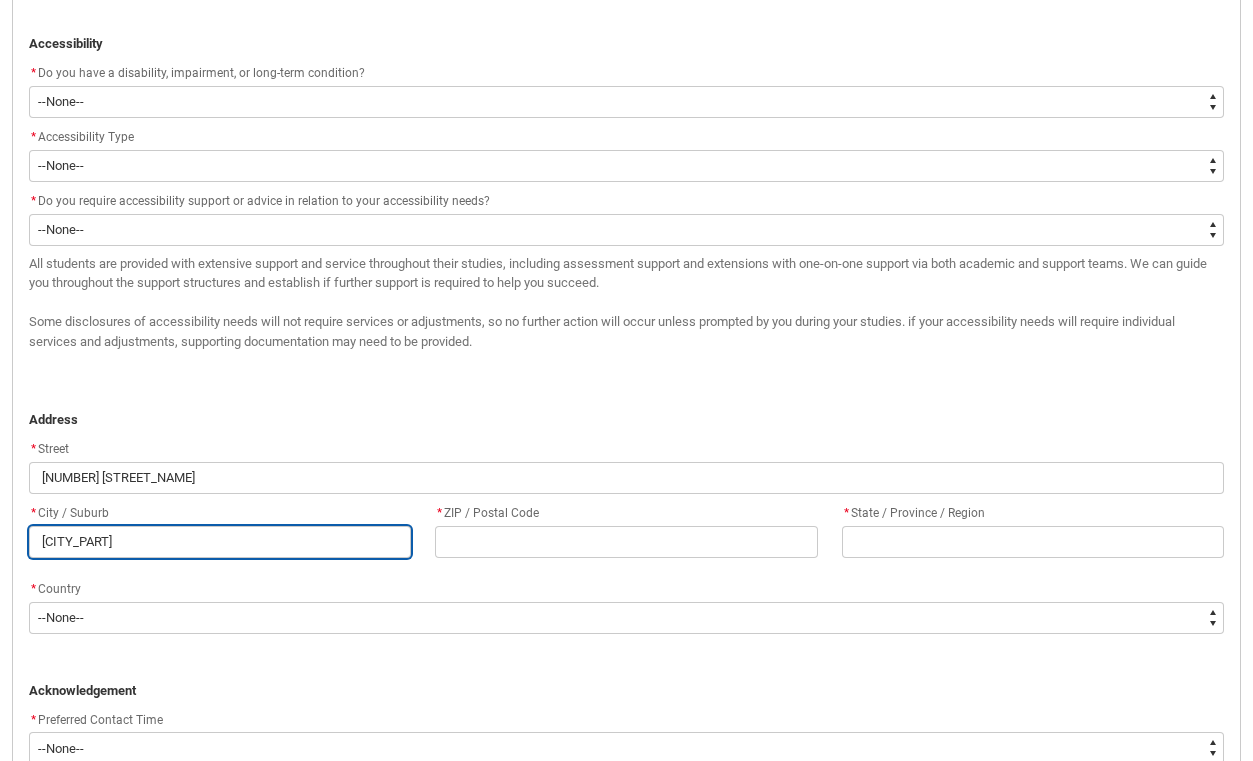 type on "[LAST_PART]" 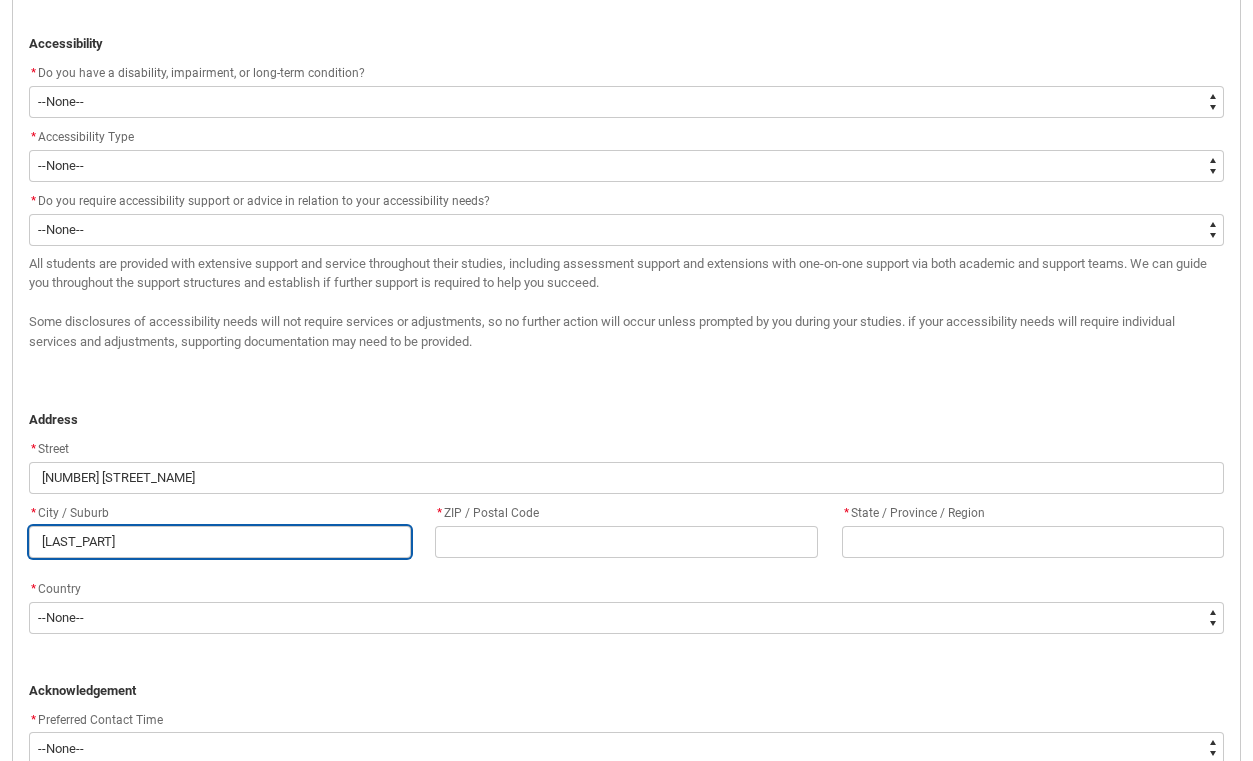 type on "[LAST_PART]" 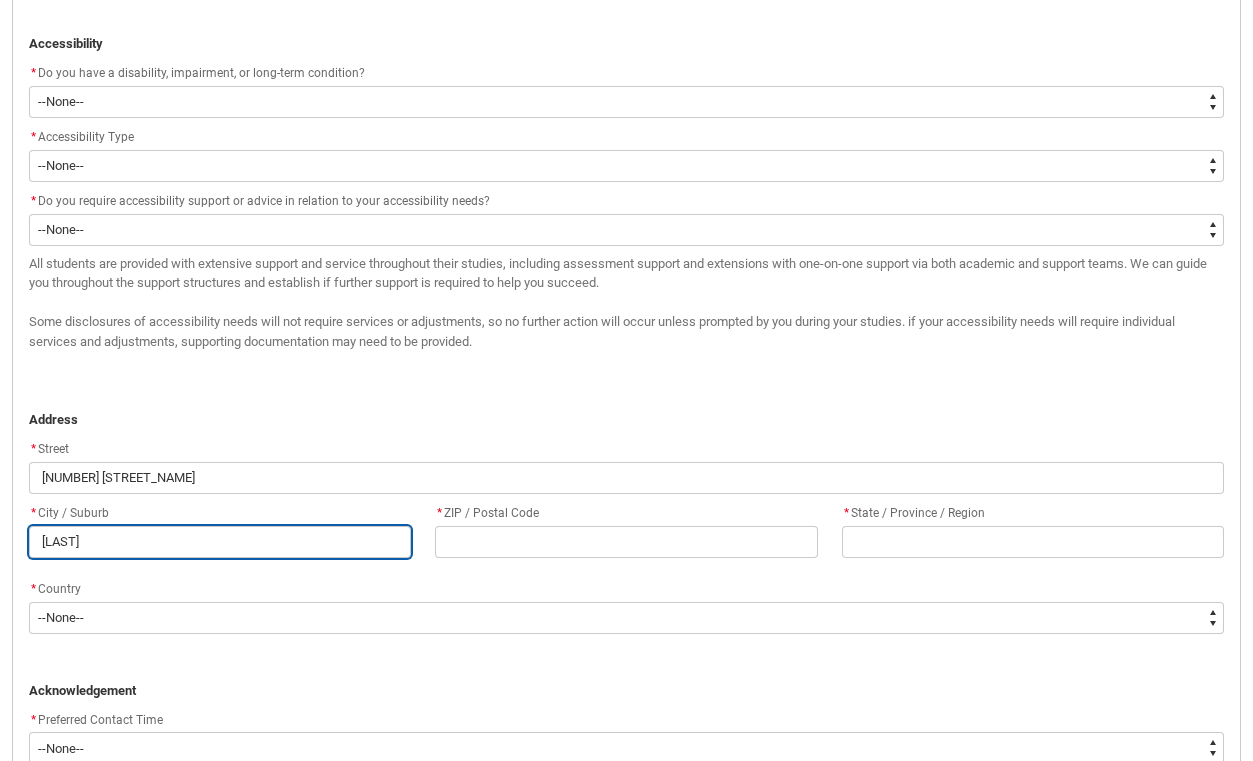 type on "[LAST]" 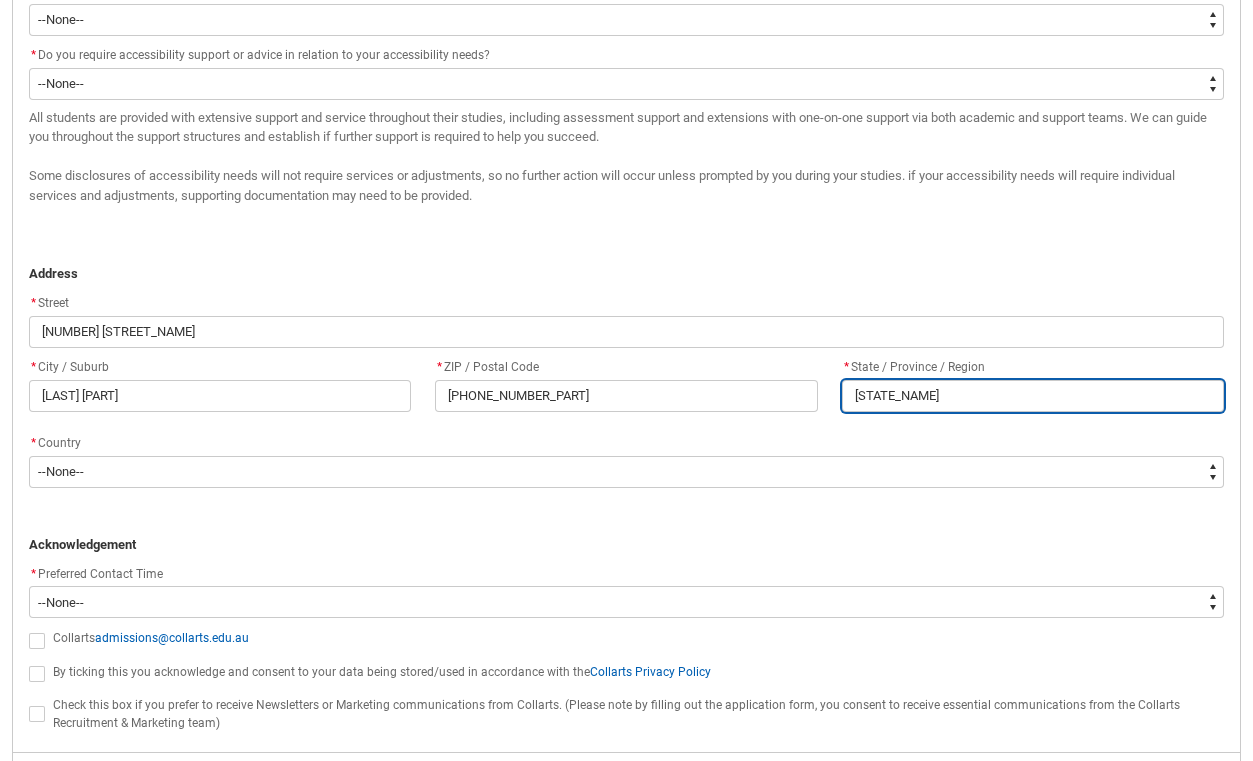 scroll, scrollTop: 1383, scrollLeft: 0, axis: vertical 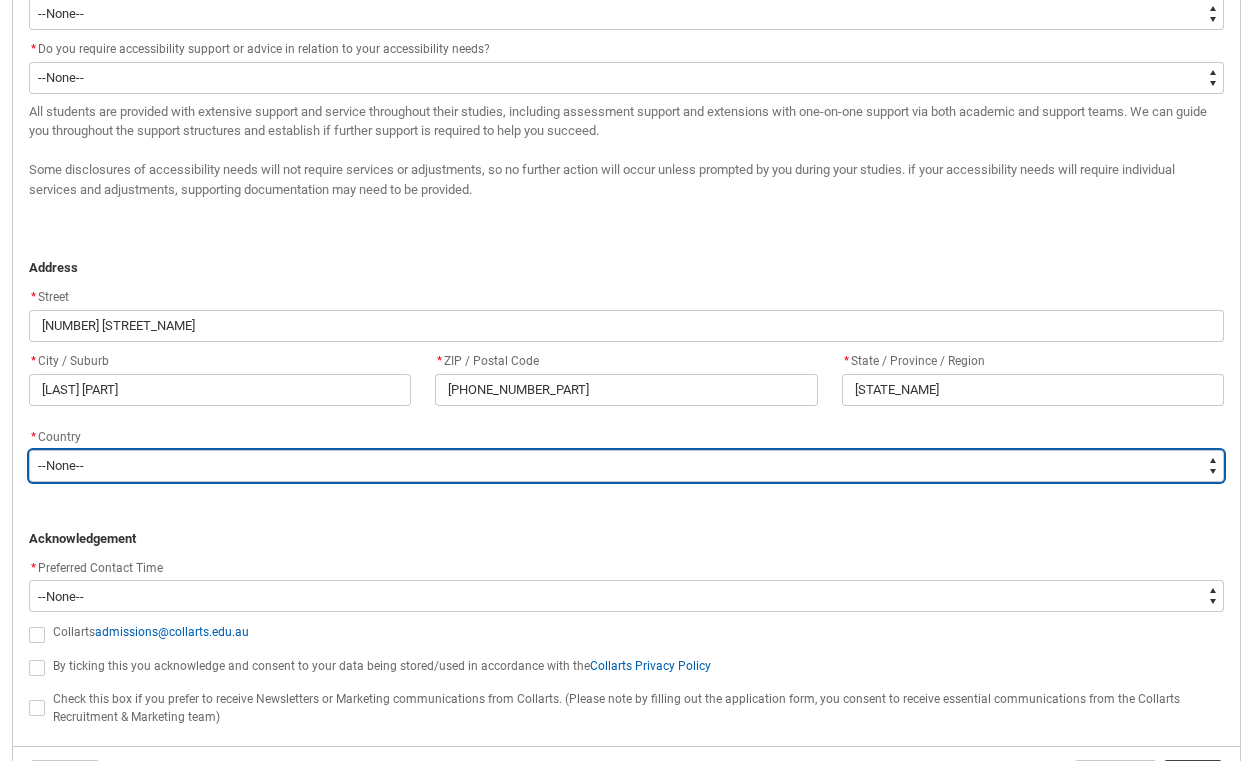 click on "--None-- Adelie Land (France) Afghanistan Aland Islands Albania Algeria Andorra Angola Anguilla Antigua and Barbuda Argentina Argentinian Antarctic Territory Armenia Aruba Australia Australian Antarctic Territory Australian External Territories, nec Austria Azerbaijan Bahamas Bahrain Bangladesh Barbados Belarus Belgium Belize Benin Bermuda Bhutan Bolivia Bonaire, Sint Eustatius and Saba Bosnia and Herzegovina Botswana Brazil British Antarctic Territory Brunei Darussalam Bulgaria Burkina Faso Burundi Cabo Verde Cambodia Cameroon Canada Cayman Islands Central African Republic Chad Chile Chilean Antarctic Territory China (excludes SARs and Taiwan) Colombia Comoros Congo, Democratic Republic of Congo, Republic of Cook Islands Costa Rica Cote d'Ivoire Croatia Cuba Curacao Cyprus Czech Republic Denmark Djibouti Dominica Dominican Republic Ecuador Egypt El Salvador England Equatorial Guinea Eritrea Estonia Ethiopia Falkland Islands Faroe Islands Fiji Finland France French Guiana French Polynesia Gabon Gambia Georgia" at bounding box center [626, 466] 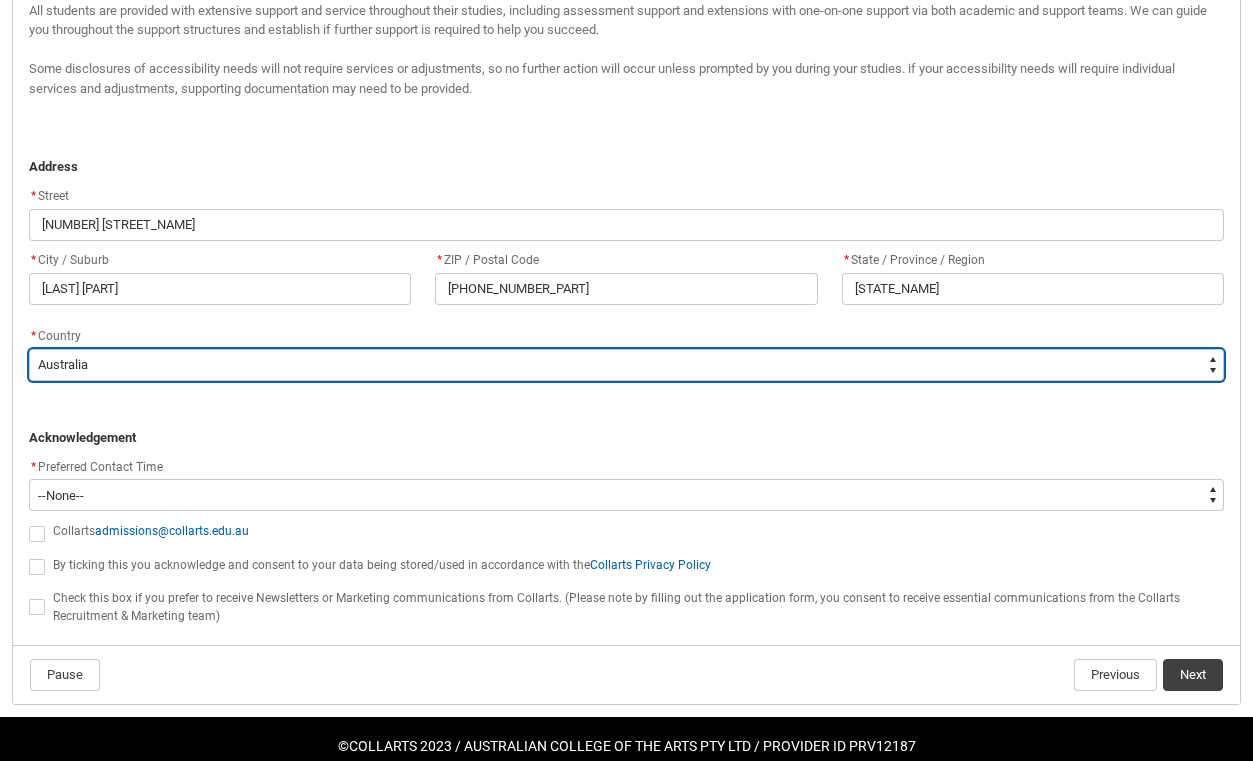 scroll, scrollTop: 1488, scrollLeft: 0, axis: vertical 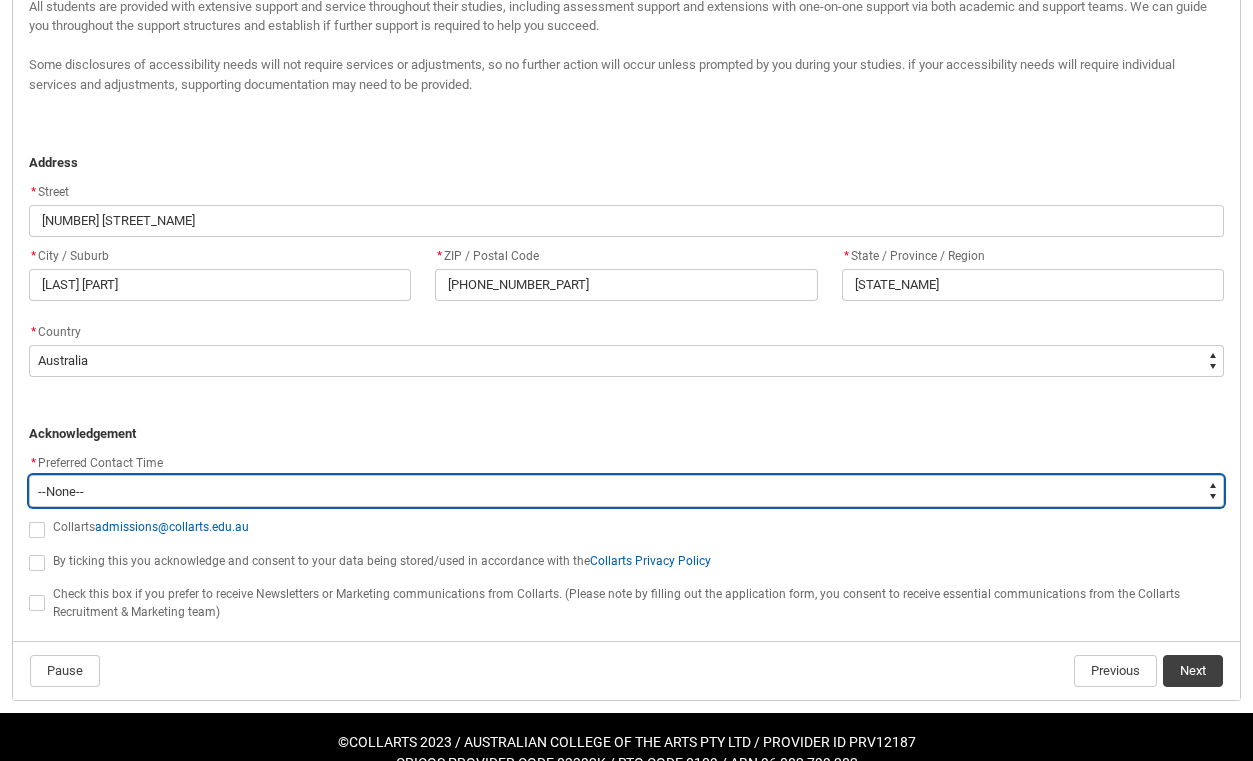 click on "--None-- Morning (9:00AM-12:00PM) Afternoon (12:00PM-5:00PM)" at bounding box center [626, 491] 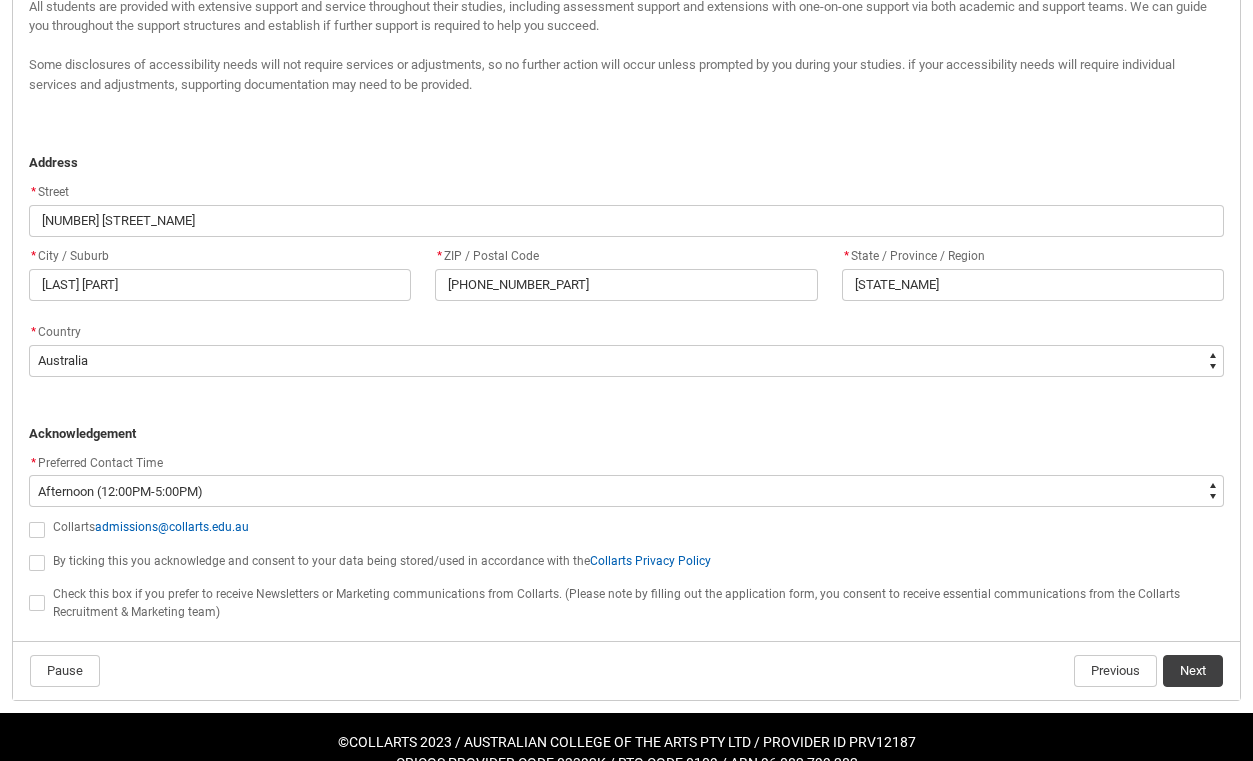 click 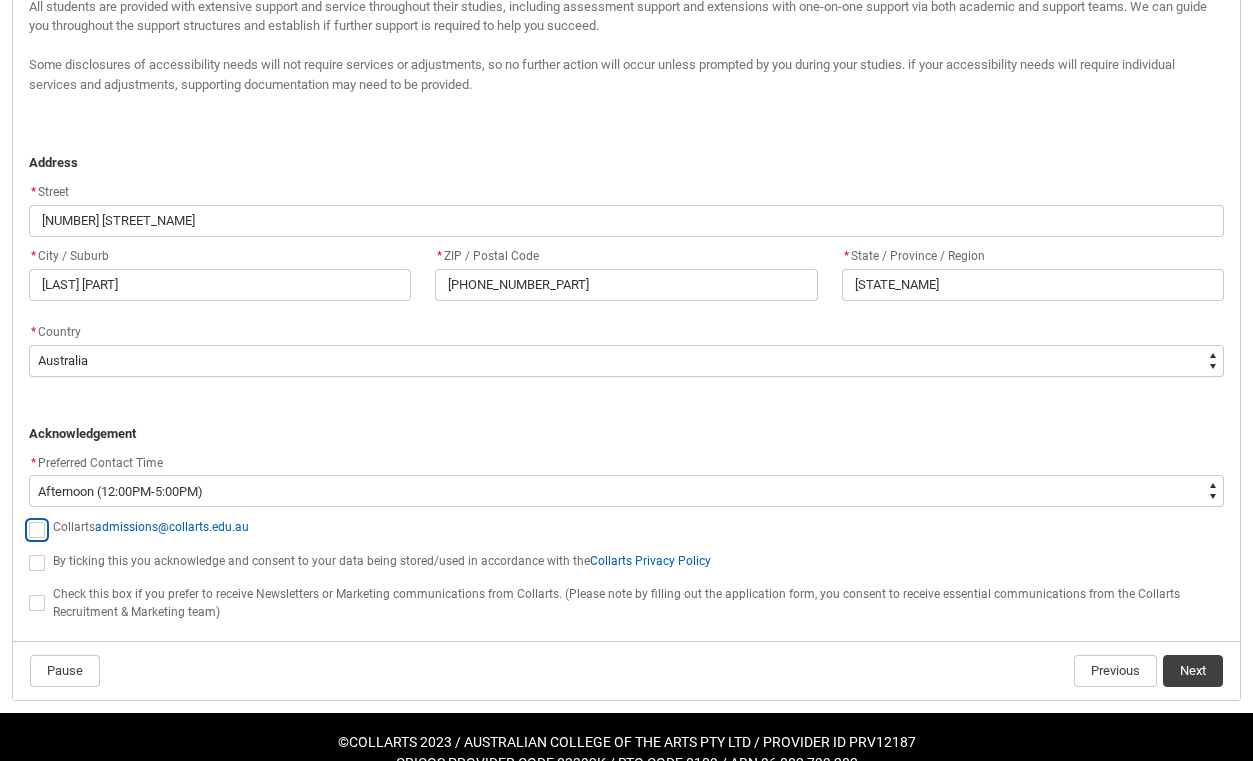 click at bounding box center [28, 518] 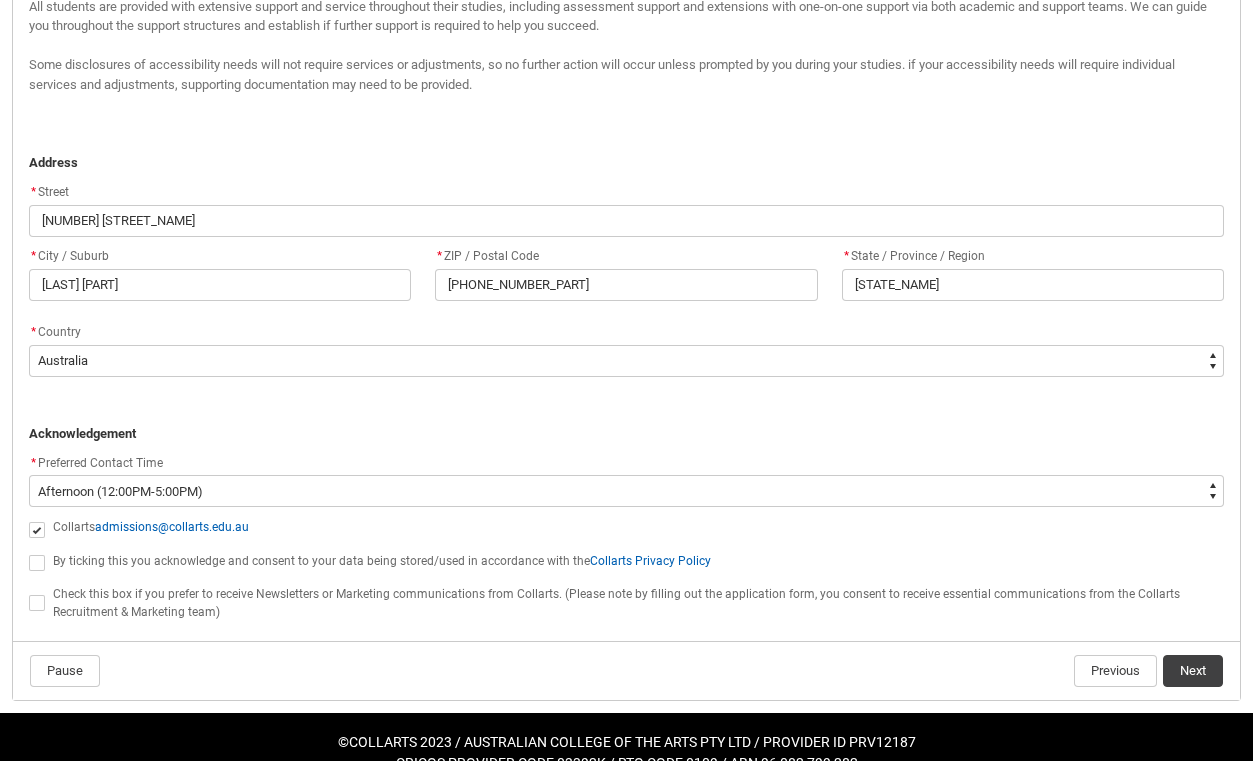 click 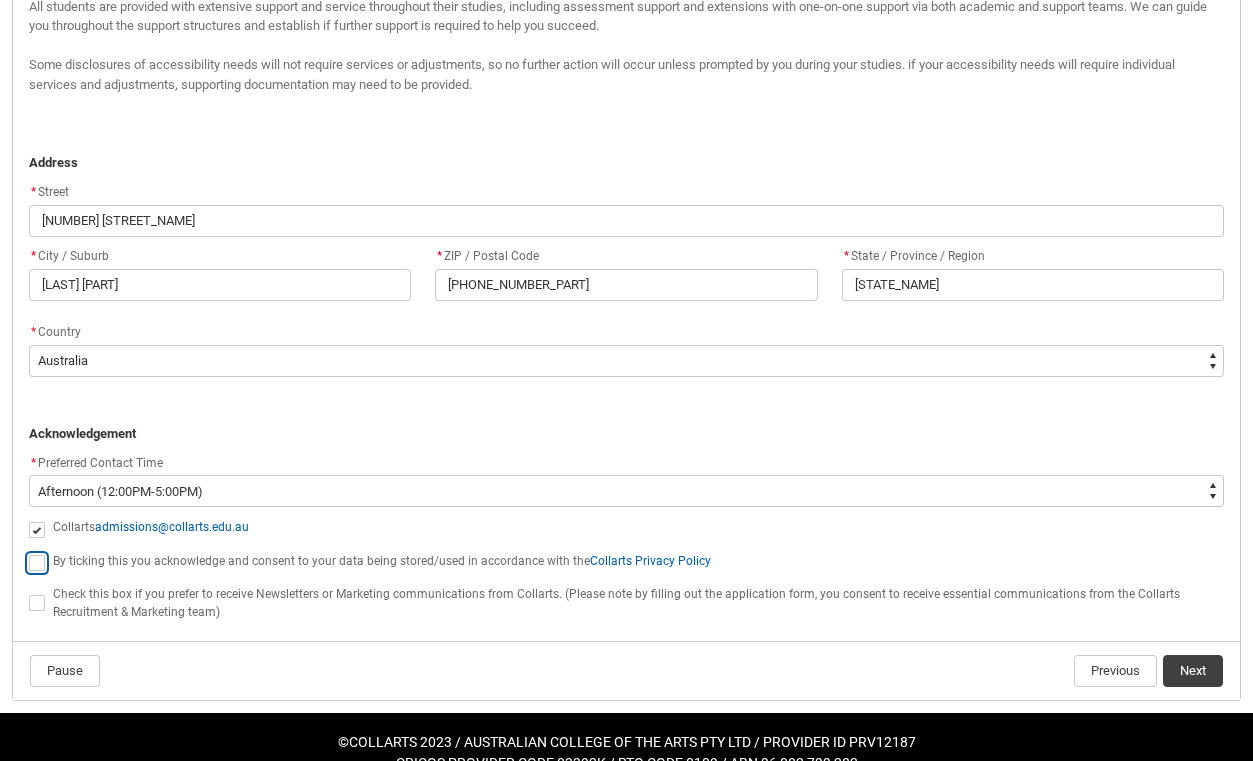 click at bounding box center (28, 552) 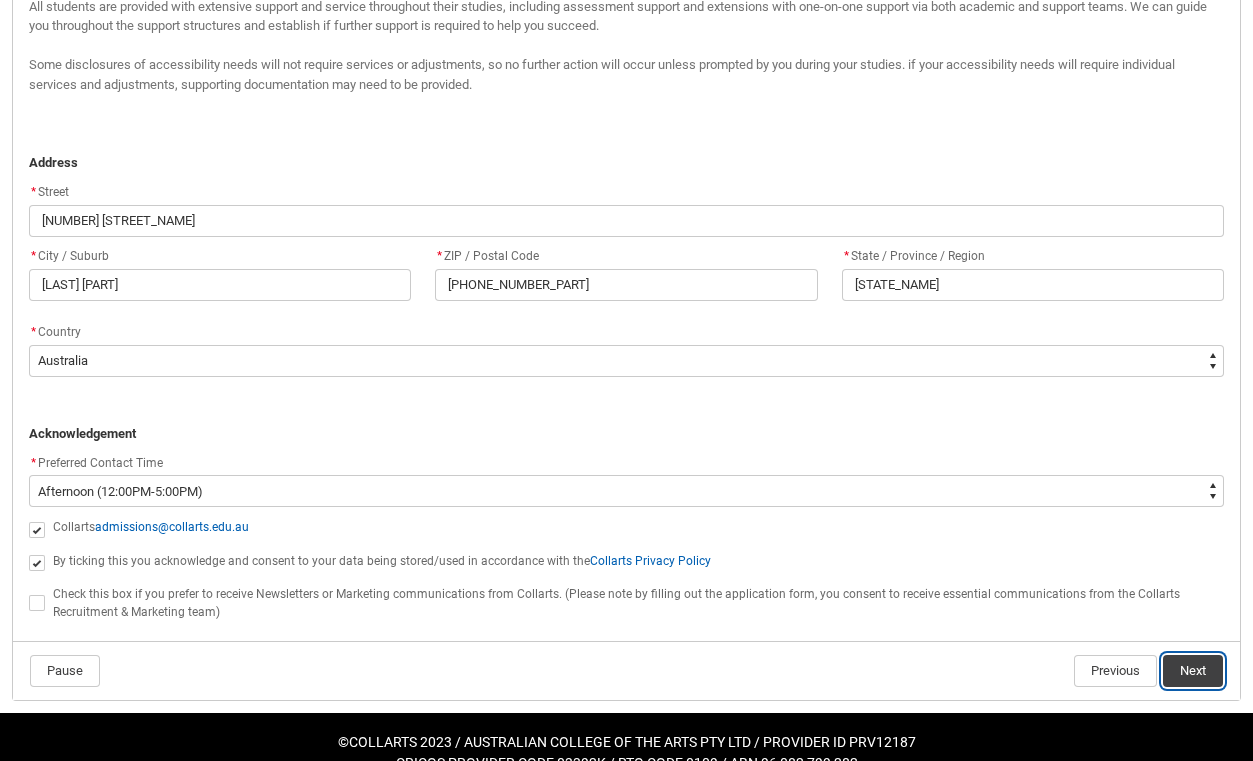 click on "Next" 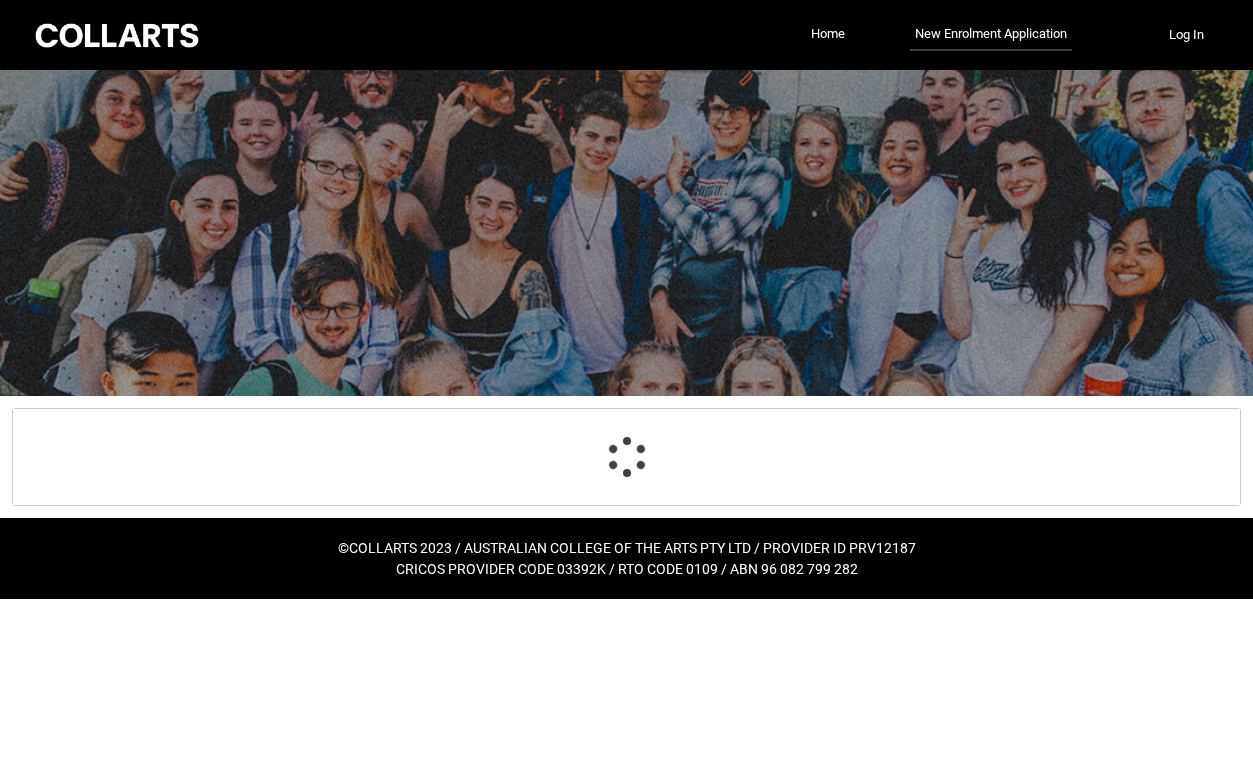 scroll, scrollTop: 209, scrollLeft: 0, axis: vertical 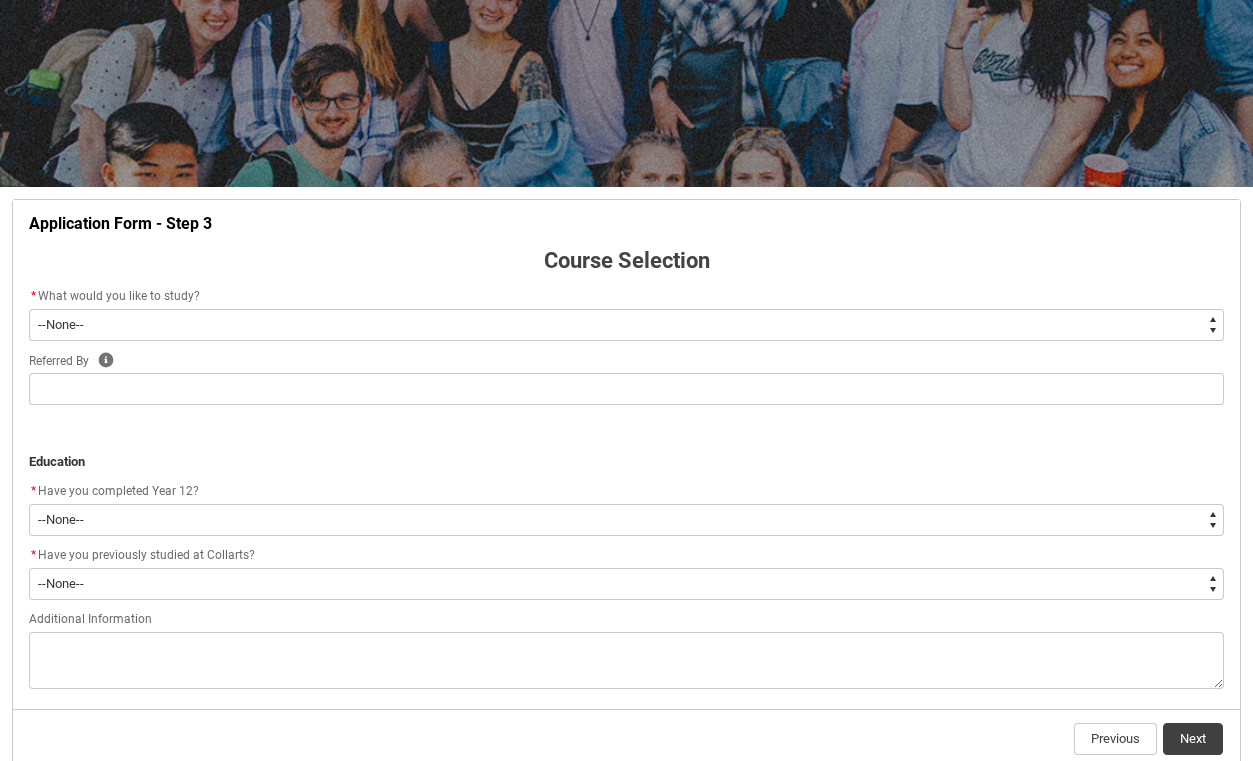 click on "--None-- Diploma Bachelor Post Graduate" at bounding box center [626, 325] 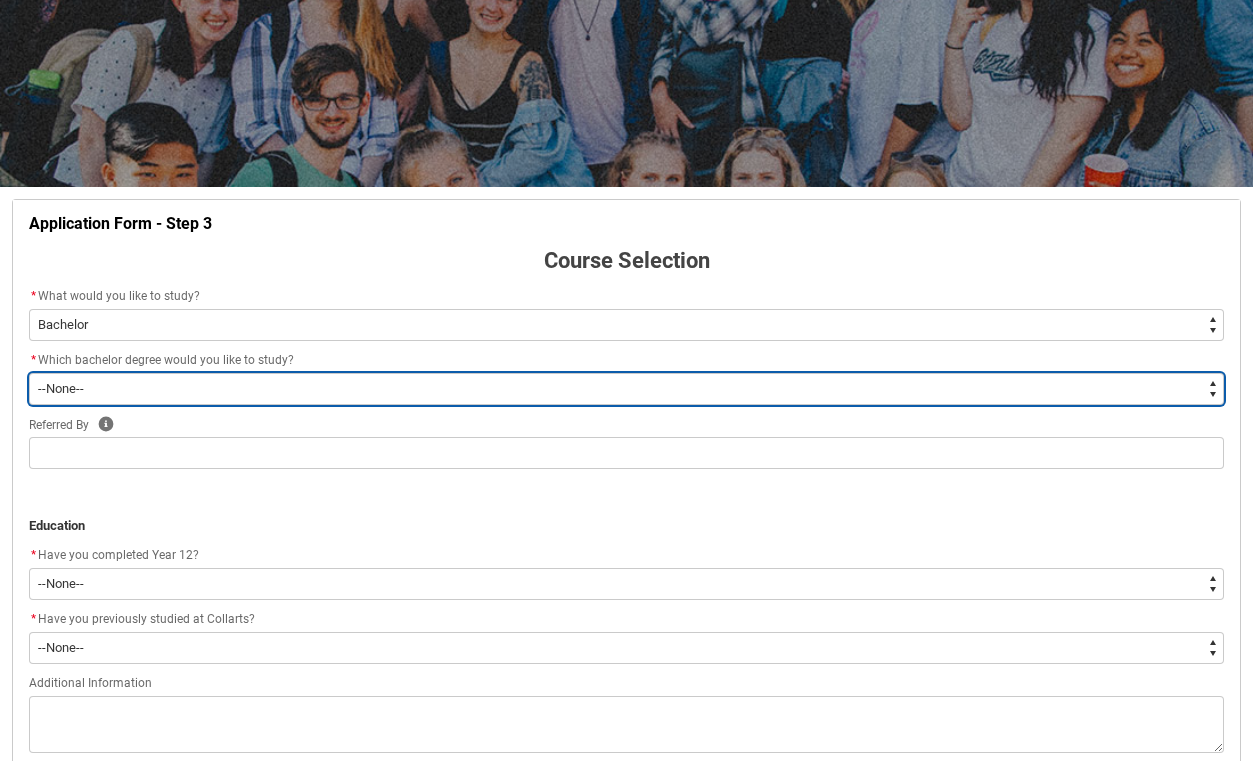 click on "--None-- Bachelor of 2D Animation Bachelor of Applied Business (Entertainment Management) Bachelor of Arts (Interior Design) Bachelor of Audio Production Bachelor of Design (Fashion & Sustainability) Bachelor of Digital and Social Media Bachelor of Event Management Bachelor of Fashion Marketing (Branding and Communications) Bachelor of Fashion Marketing (Buying and Retail Management) Bachelor of Game Design Bachelor of Graphic and Digital Design Bachelor of Journalism and New Media Bachelor of Music Performance Bachelor of Music Production Bachelor of Performing Arts (Acting) Bachelor of Performing Arts (Stage Management) Bachelor of Performing Arts (Writing & Directing) Bachelor of Performing Arts (Comedy) Bachelor of Photography Bachelor of Screen & Media Double Degree - Bachelor of Audio Production & Bachelor of Applied Business (Entertainment Management) Double Degree - Bachelor of Design (Fashion & Sustainability) and Bachelor of Applied Business (Fashion Marketing)" at bounding box center (626, 389) 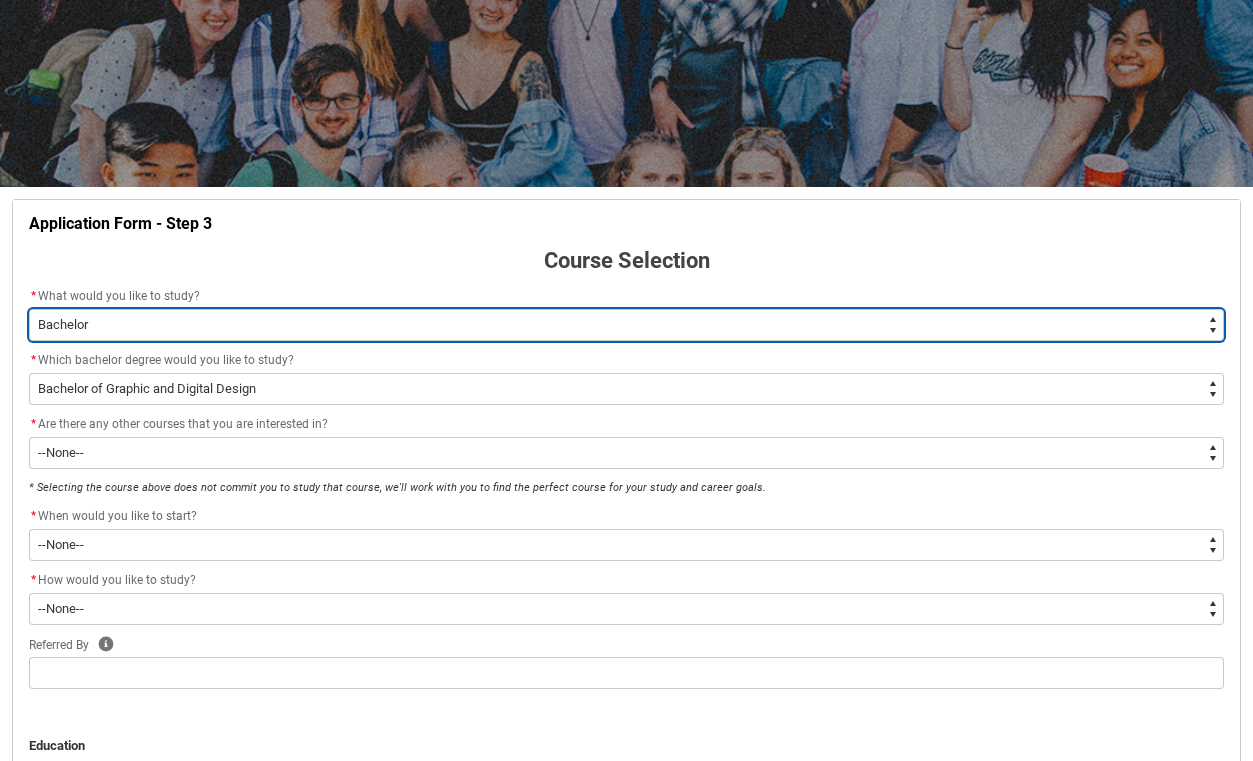 click on "--None-- Diploma Bachelor Post Graduate" at bounding box center [626, 325] 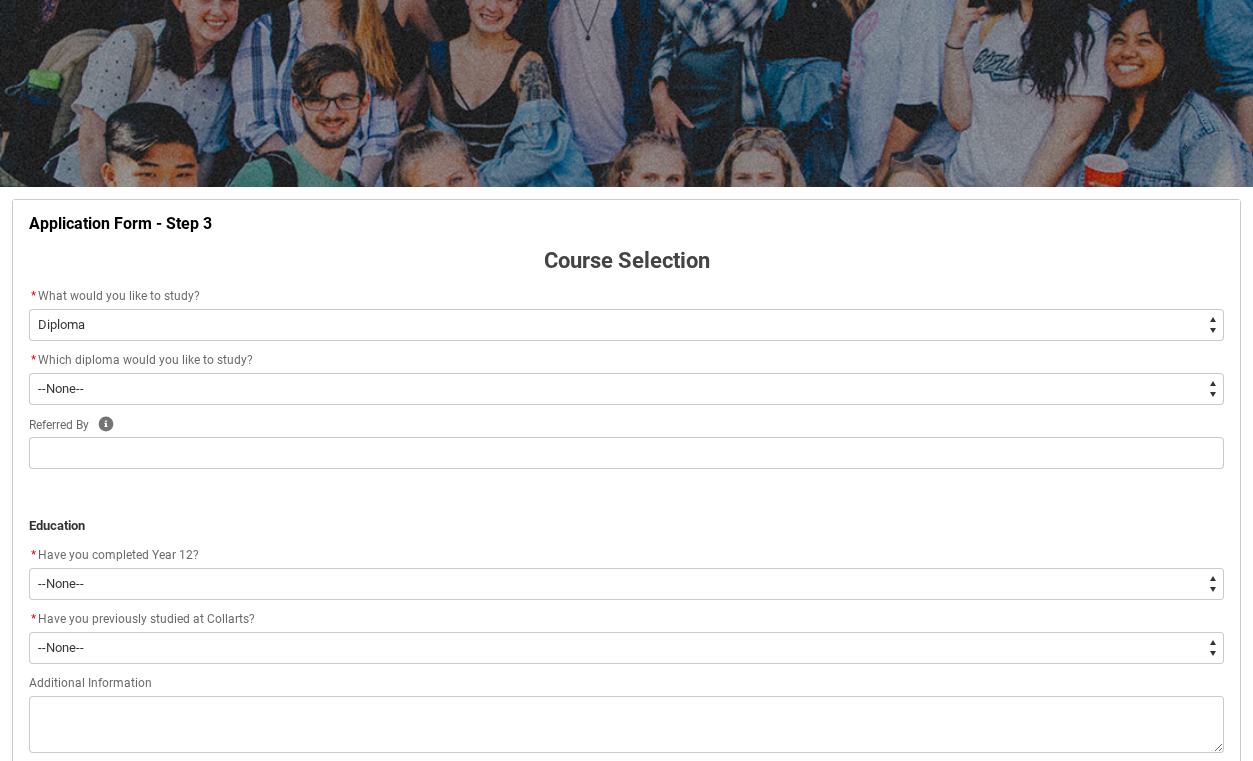 click on "* Which diploma would you like to study?" 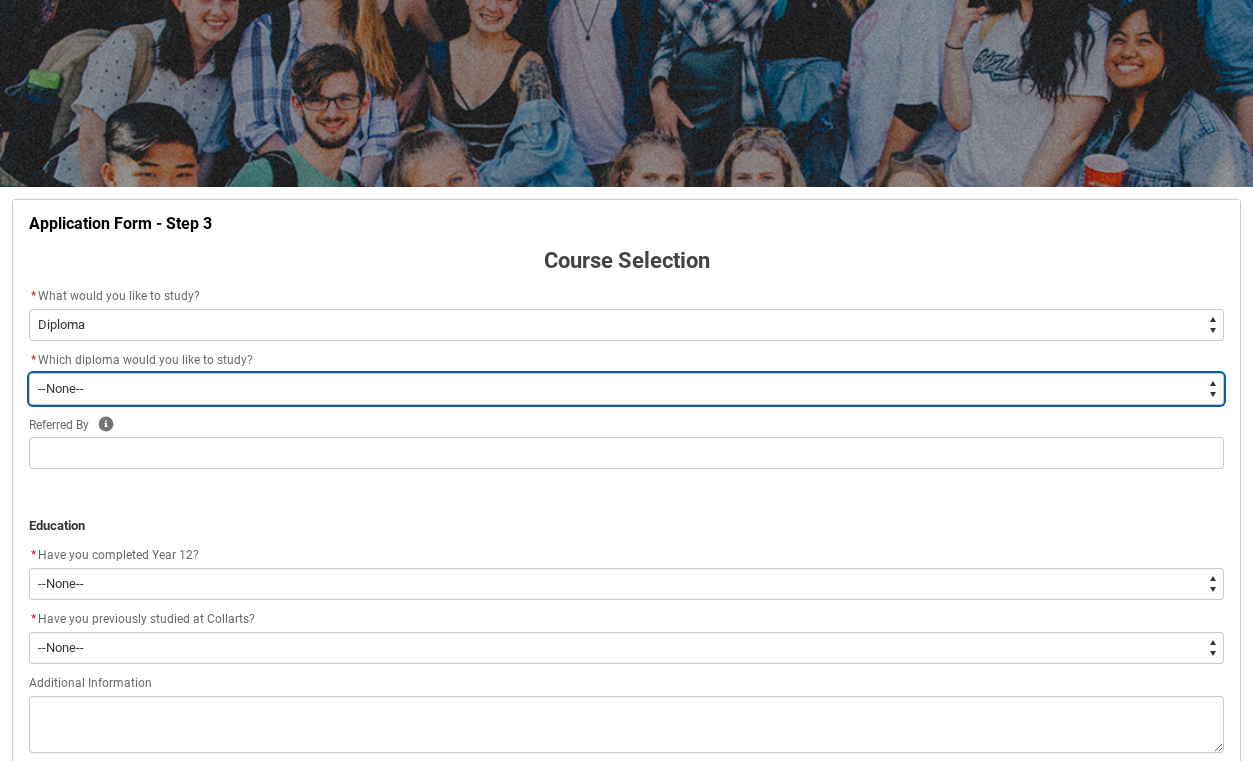 click on "--None-- Diploma of 2D Animation Diploma of Applied Business (Entertainment Management) Diploma of Arts (Interior Design) Diploma of Audio Production Diploma of Design (Fashion & Sustainability) Diploma of Digital and Social Media Diploma of Entertainment Journalism Diploma of Event Management Diploma of Fashion Marketing Diploma of Game Design Diploma of Graphic and Digital Design Diploma of Music Performance Diploma of Music Production Diploma of Performing Arts Diploma of Performing Arts (Comedy) Diploma of Photography Diploma of Screen & Media" at bounding box center [626, 389] 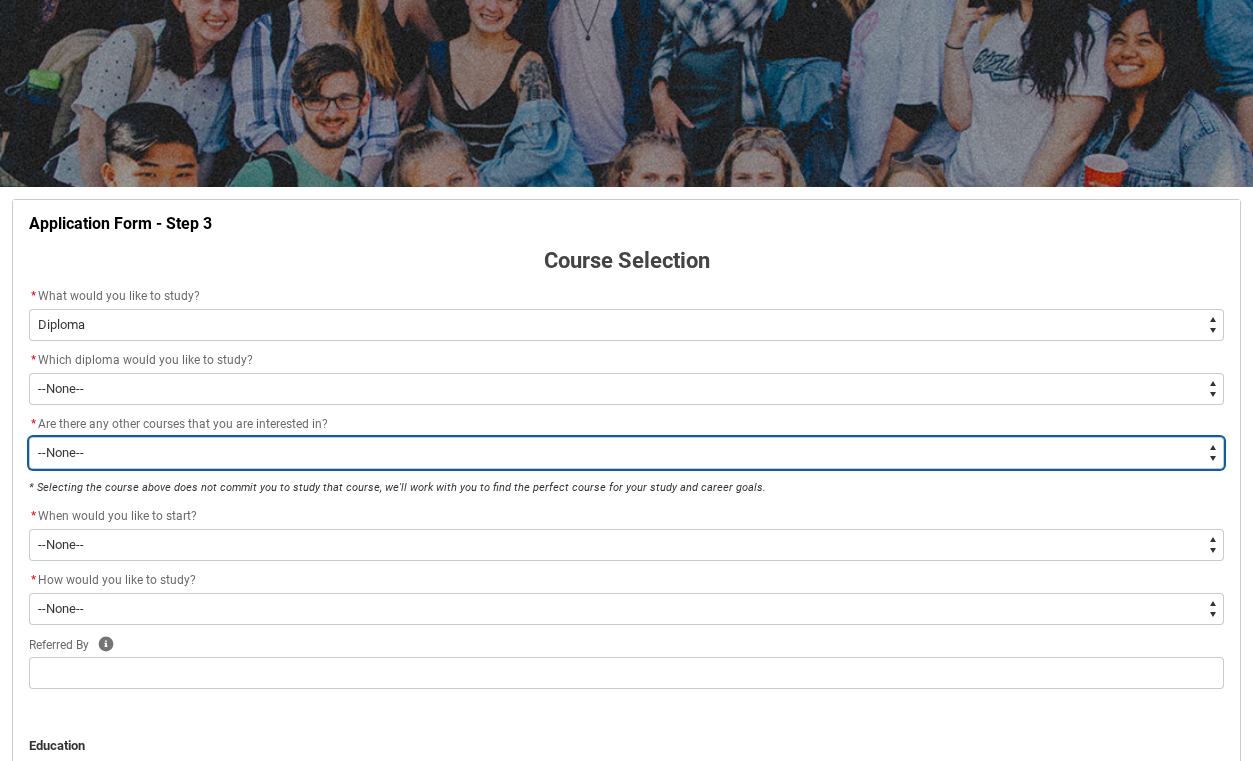 click on "--None-- Yes No" at bounding box center (626, 453) 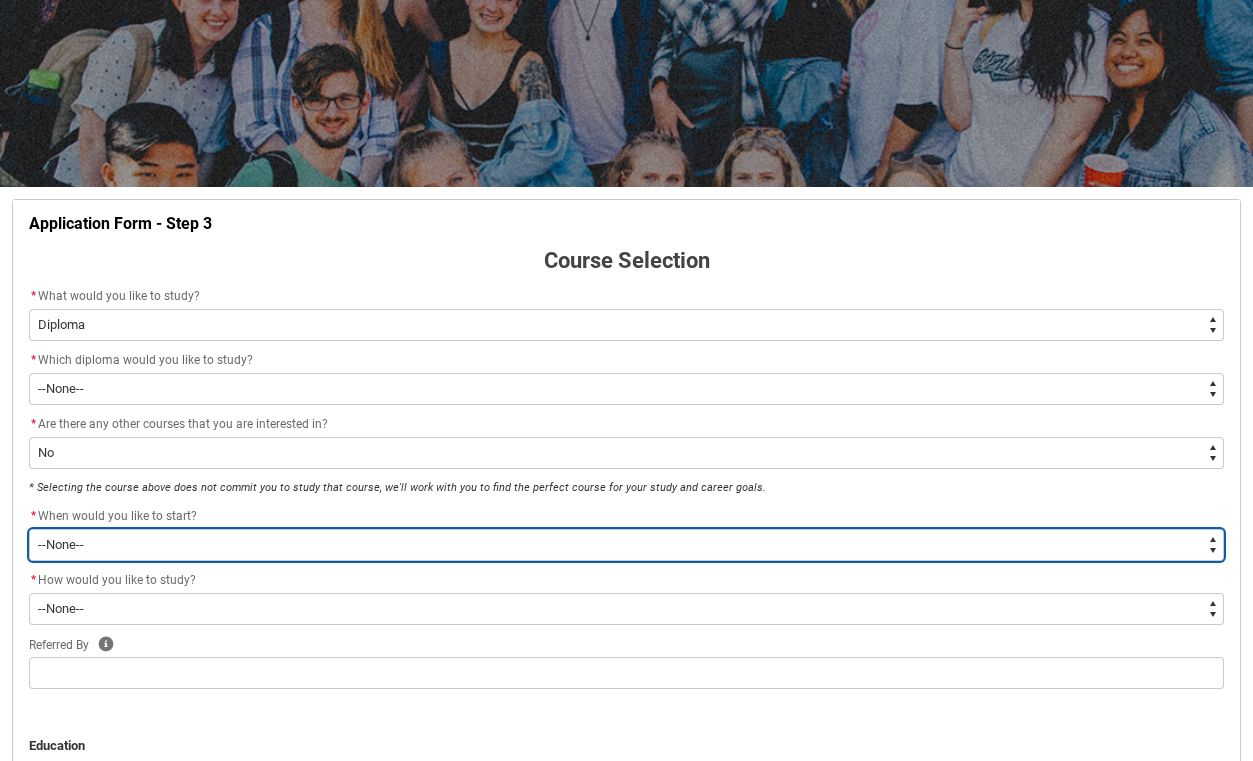 click on "--None-- Trimester 1 2026, starting February 2026 Trimester 3 2025, starting September 2025" at bounding box center (626, 545) 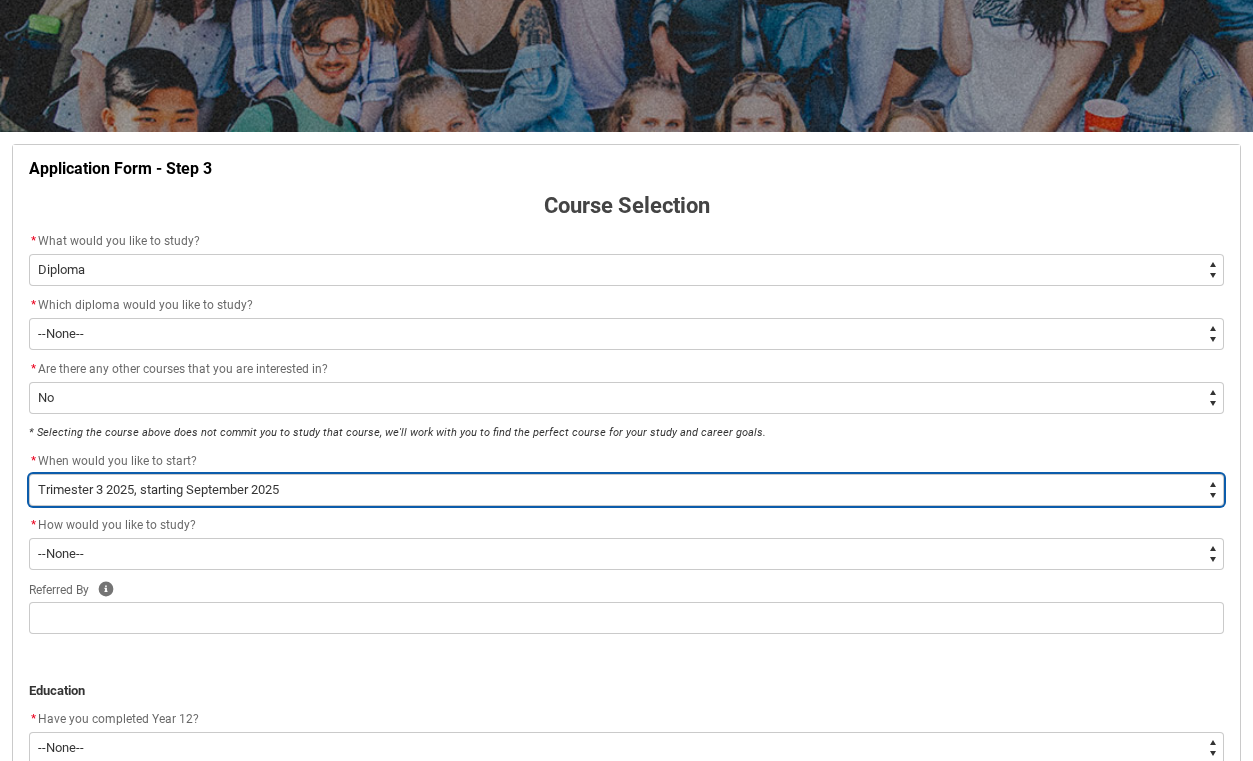 scroll, scrollTop: 265, scrollLeft: 0, axis: vertical 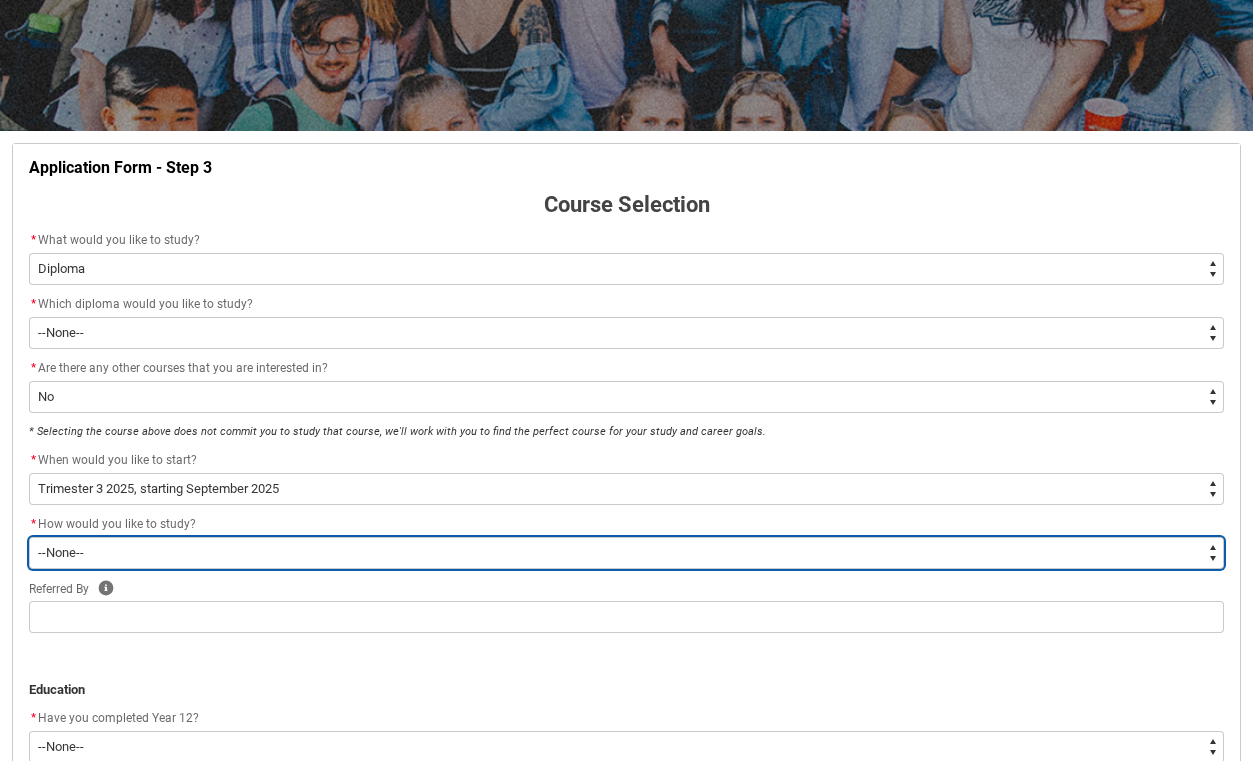 click on "--None-- On-campus Online" at bounding box center [626, 553] 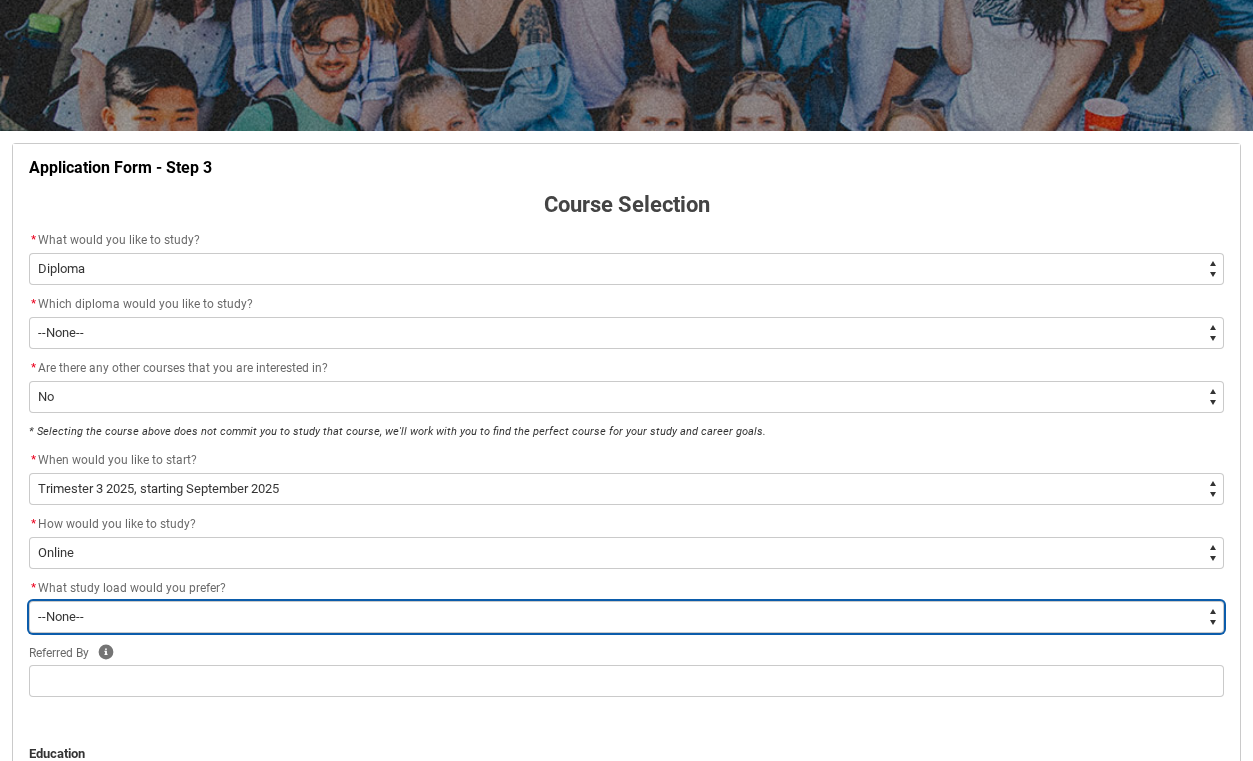 click on "--None-- Full-time Part-time" at bounding box center (626, 617) 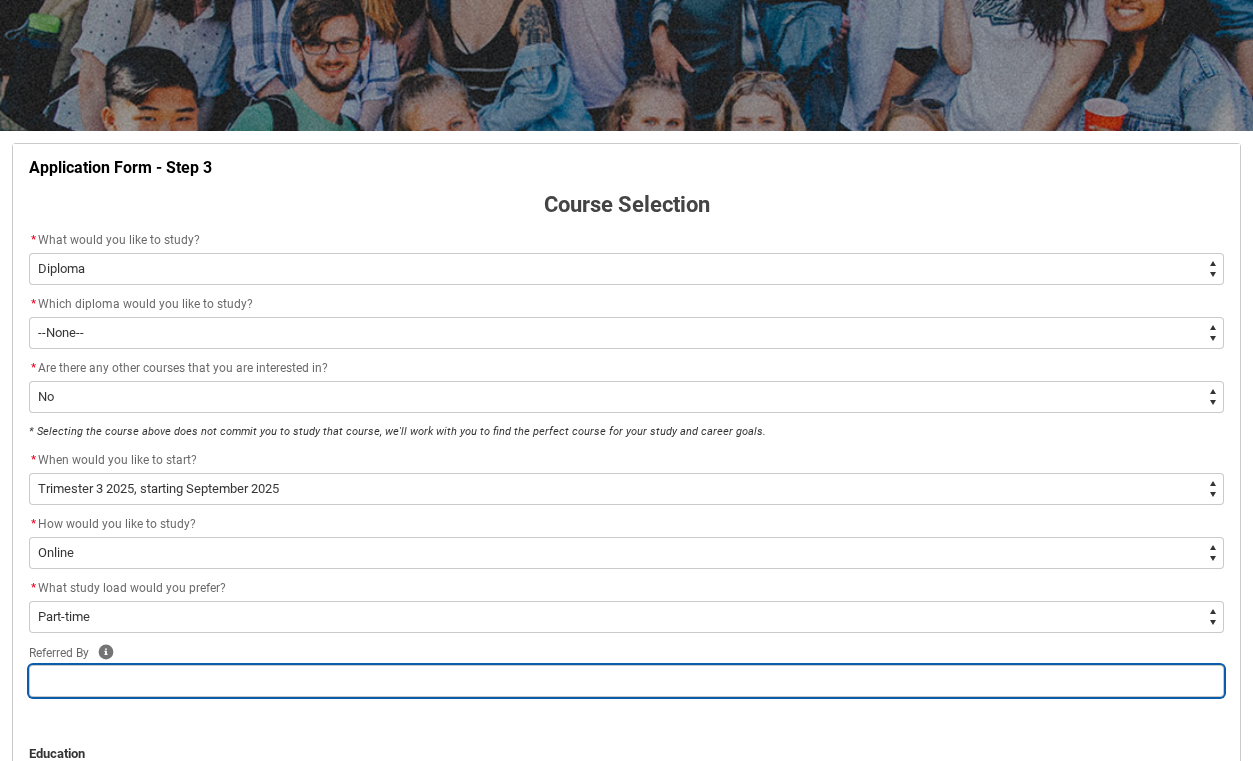 click at bounding box center [626, 681] 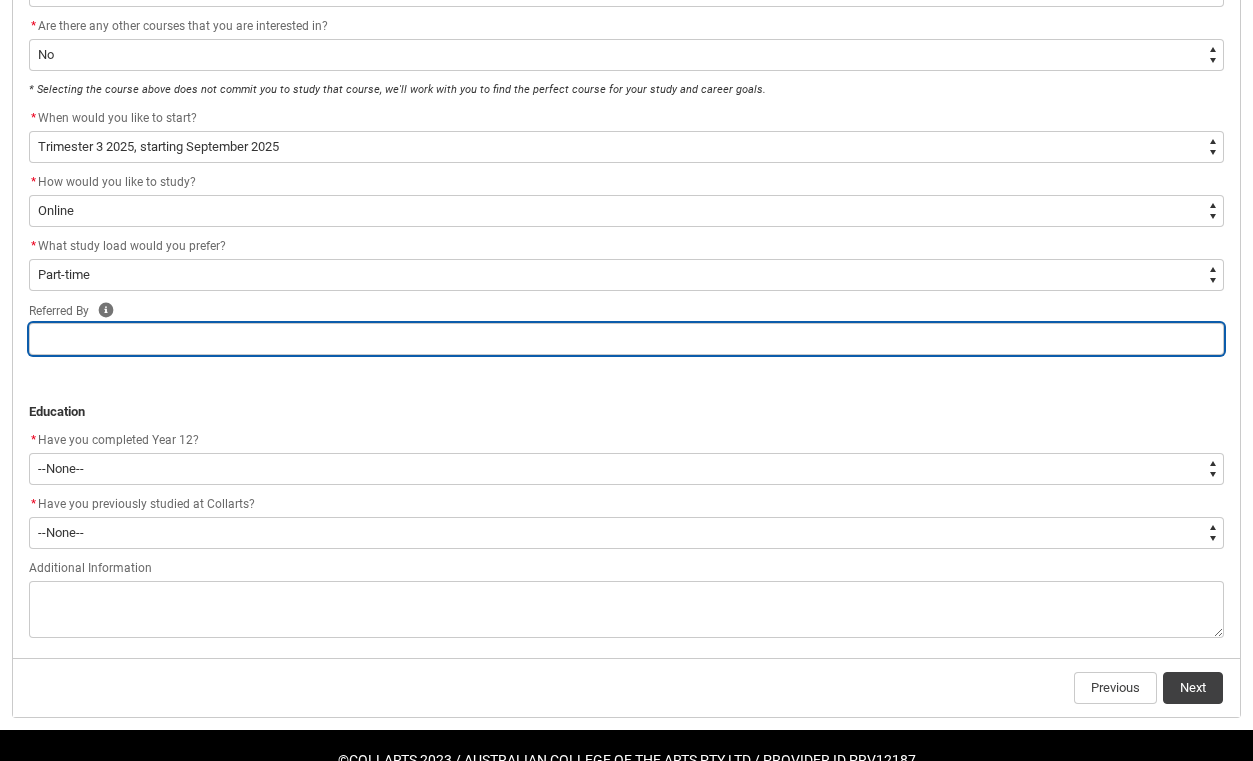 scroll, scrollTop: 609, scrollLeft: 0, axis: vertical 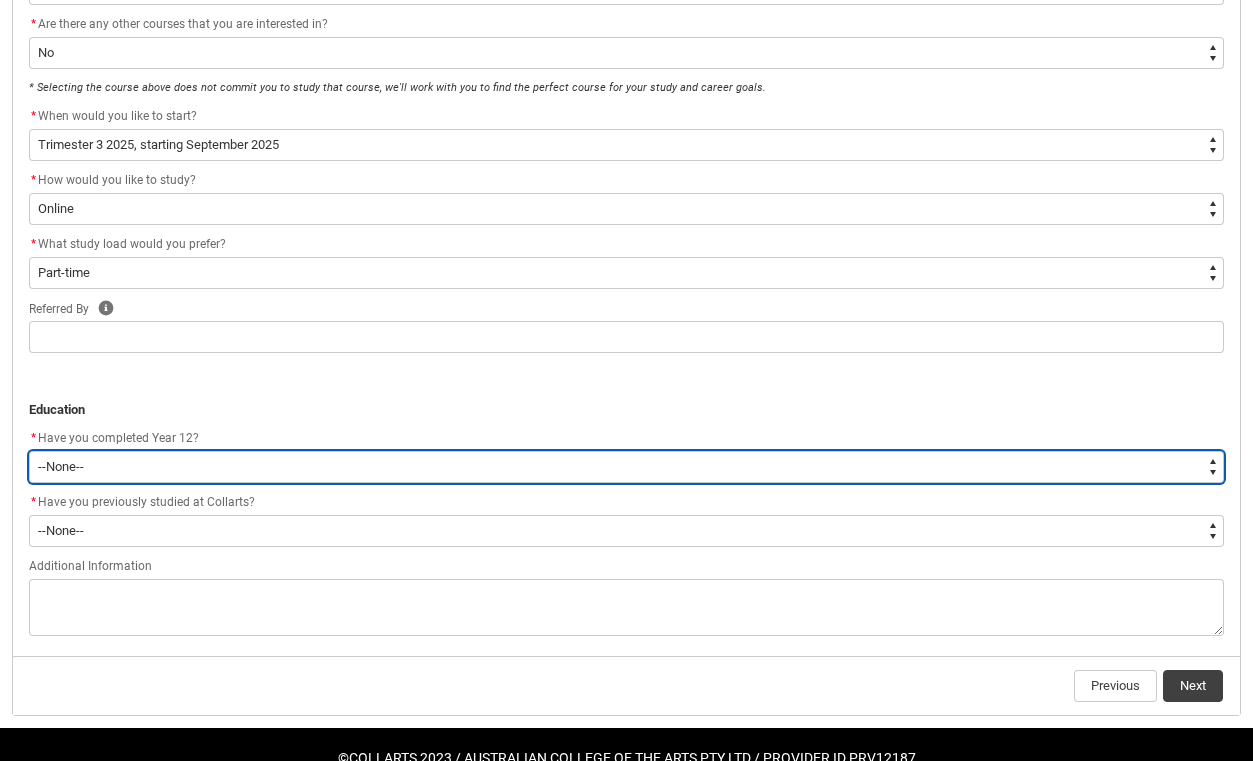 click on "--None-- Yes No Other" at bounding box center [626, 467] 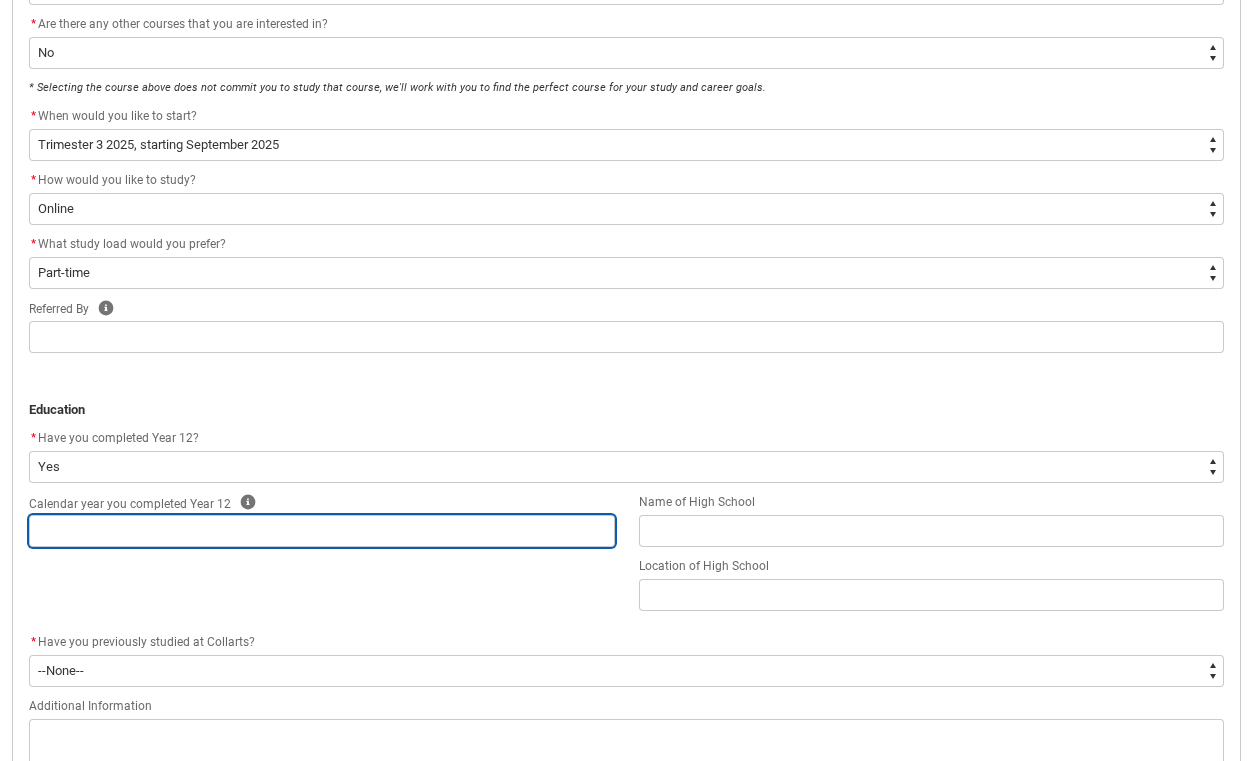 click at bounding box center [322, 531] 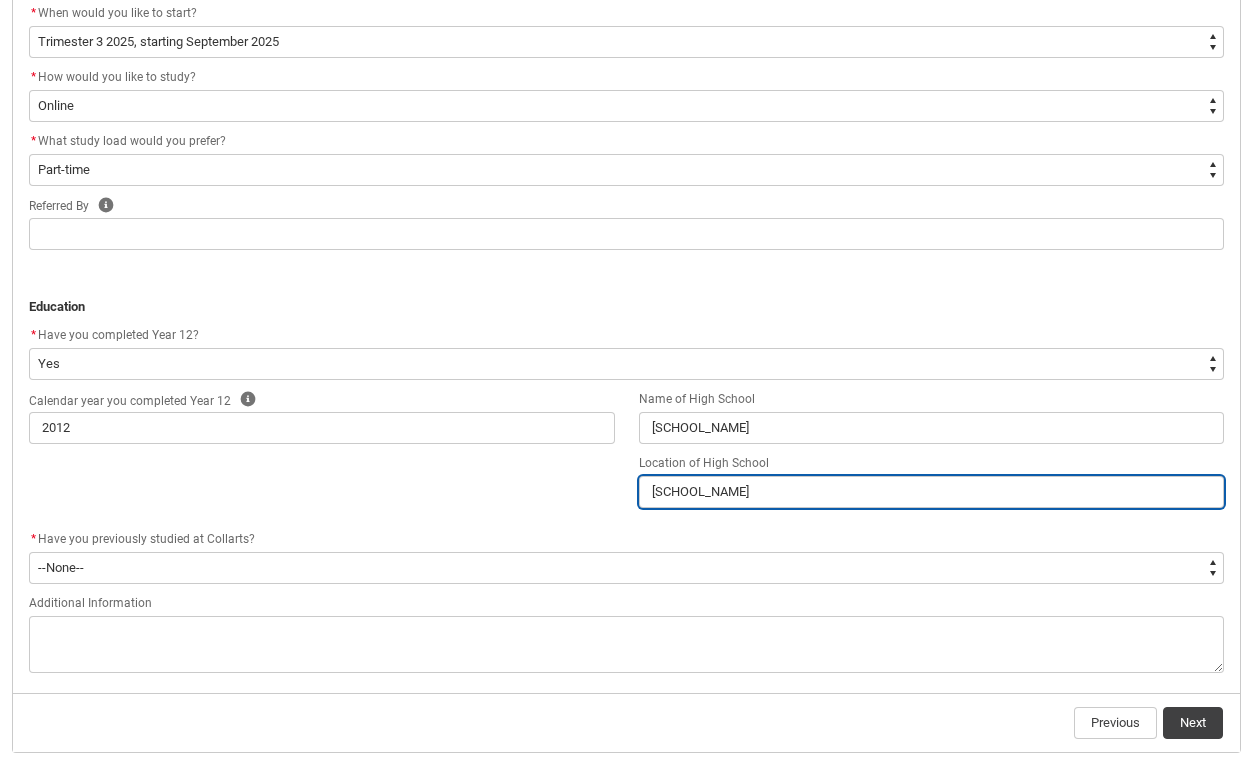 scroll, scrollTop: 716, scrollLeft: 0, axis: vertical 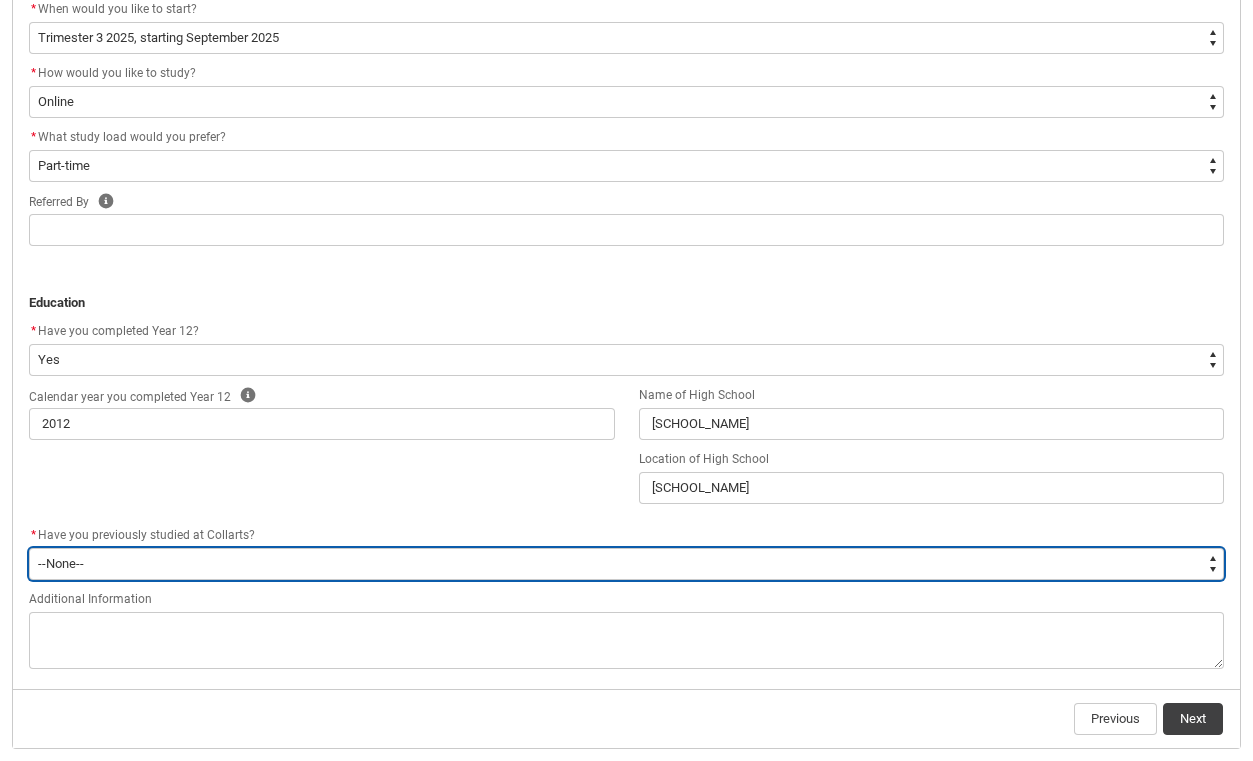click on "--None-- Yes No" at bounding box center [626, 564] 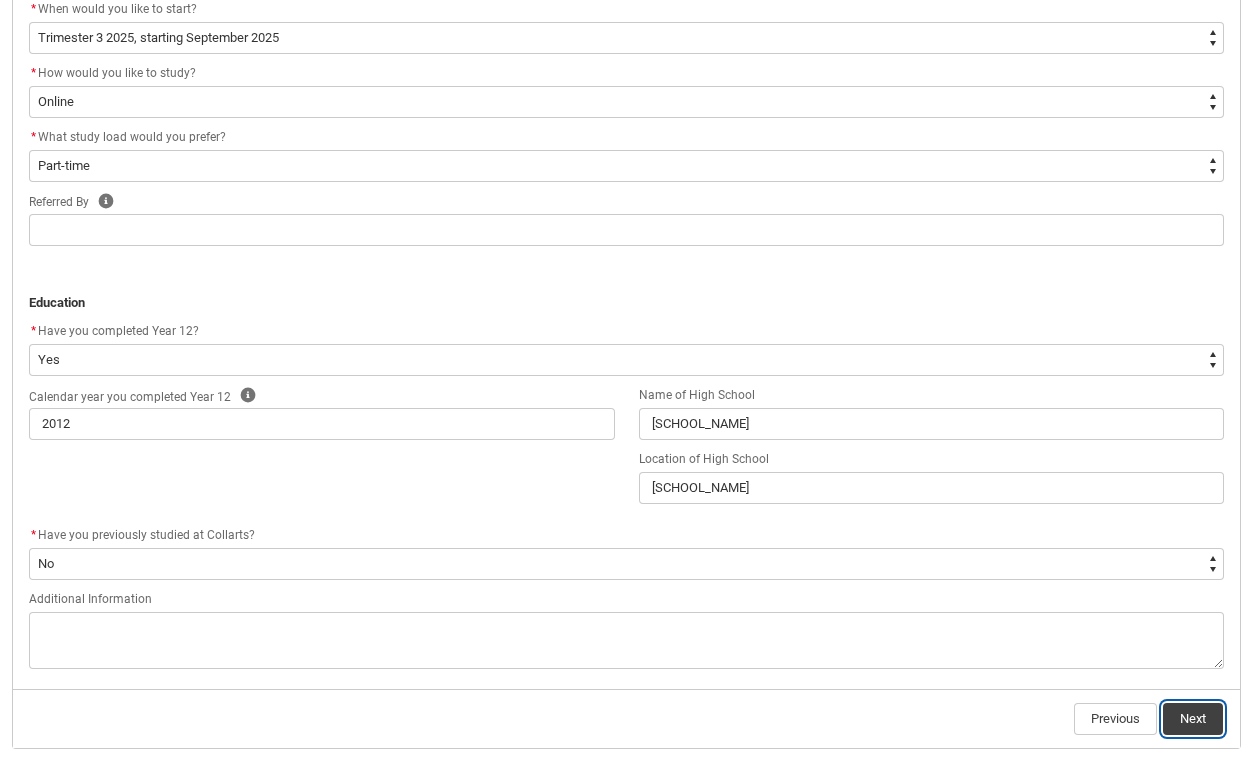 click on "Next" 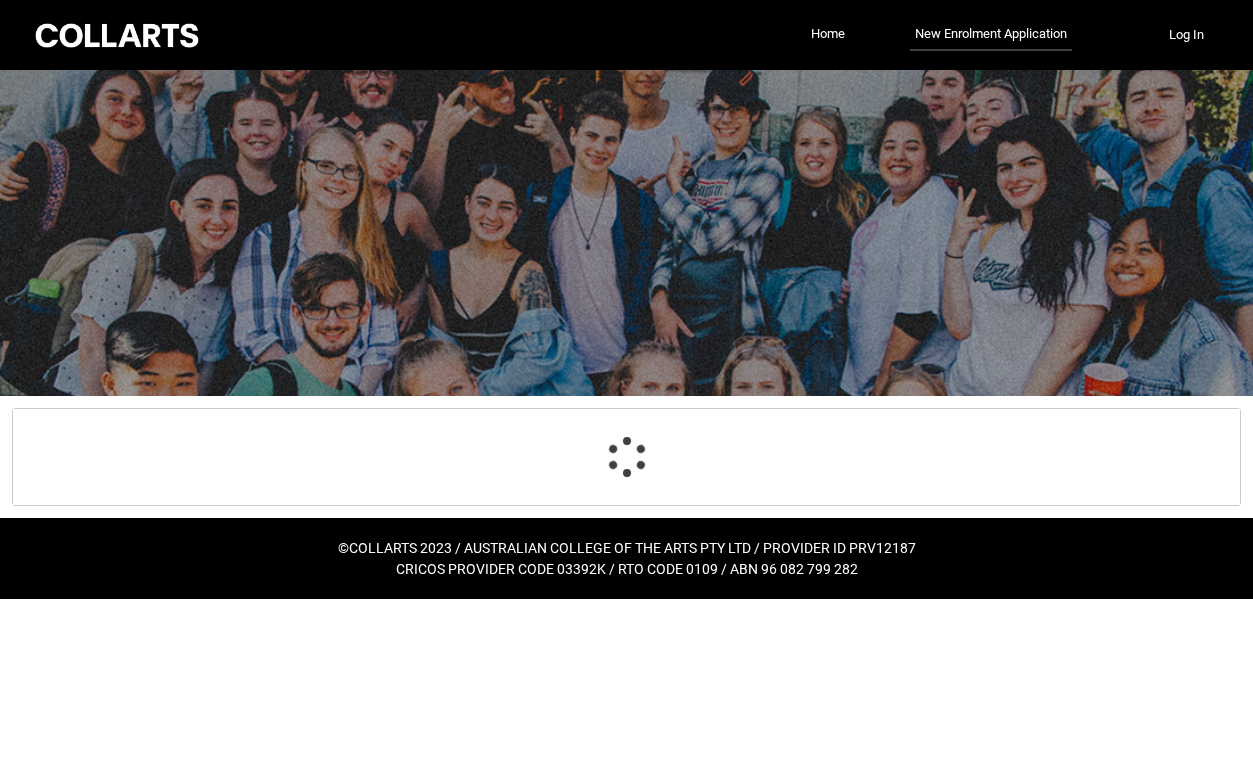 scroll, scrollTop: 0, scrollLeft: 0, axis: both 